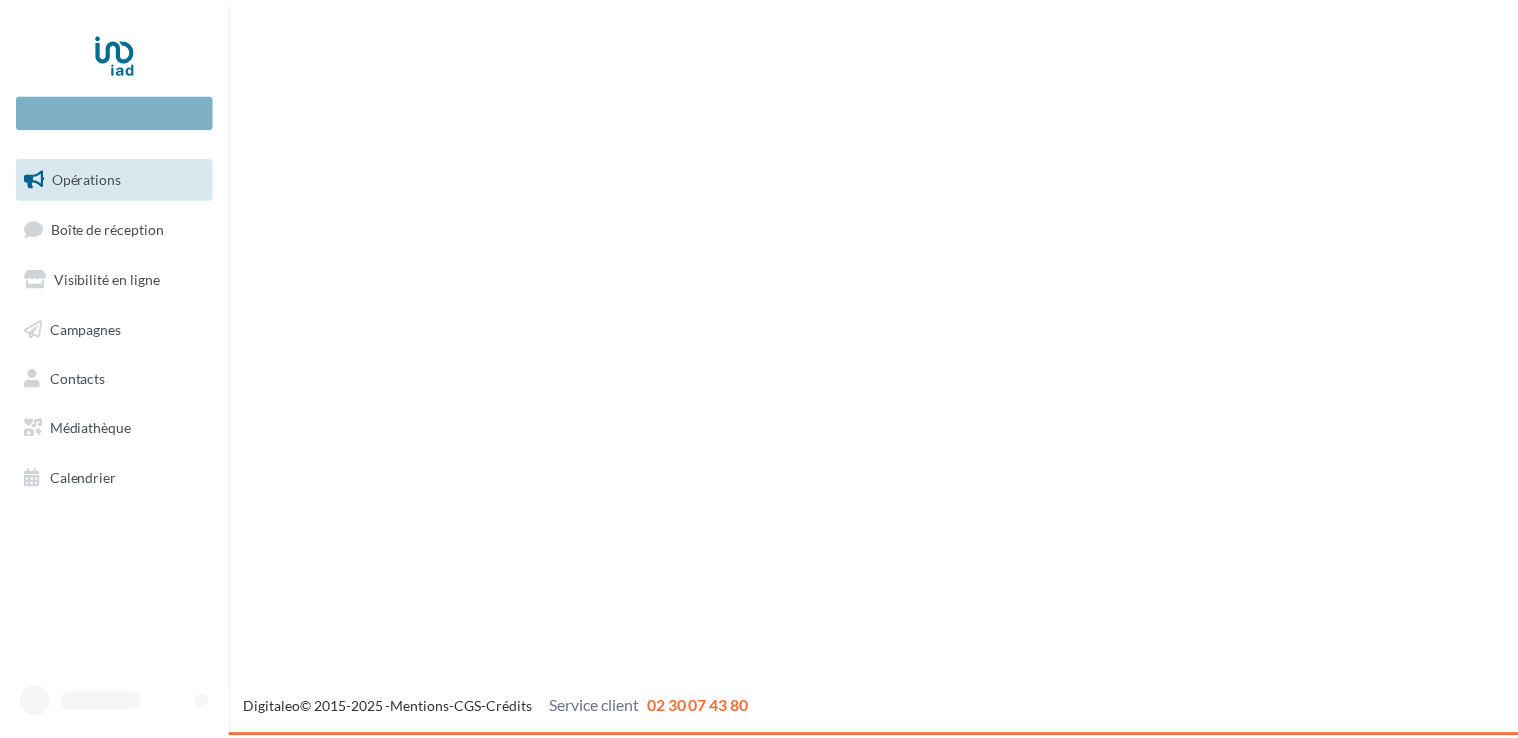 scroll, scrollTop: 0, scrollLeft: 0, axis: both 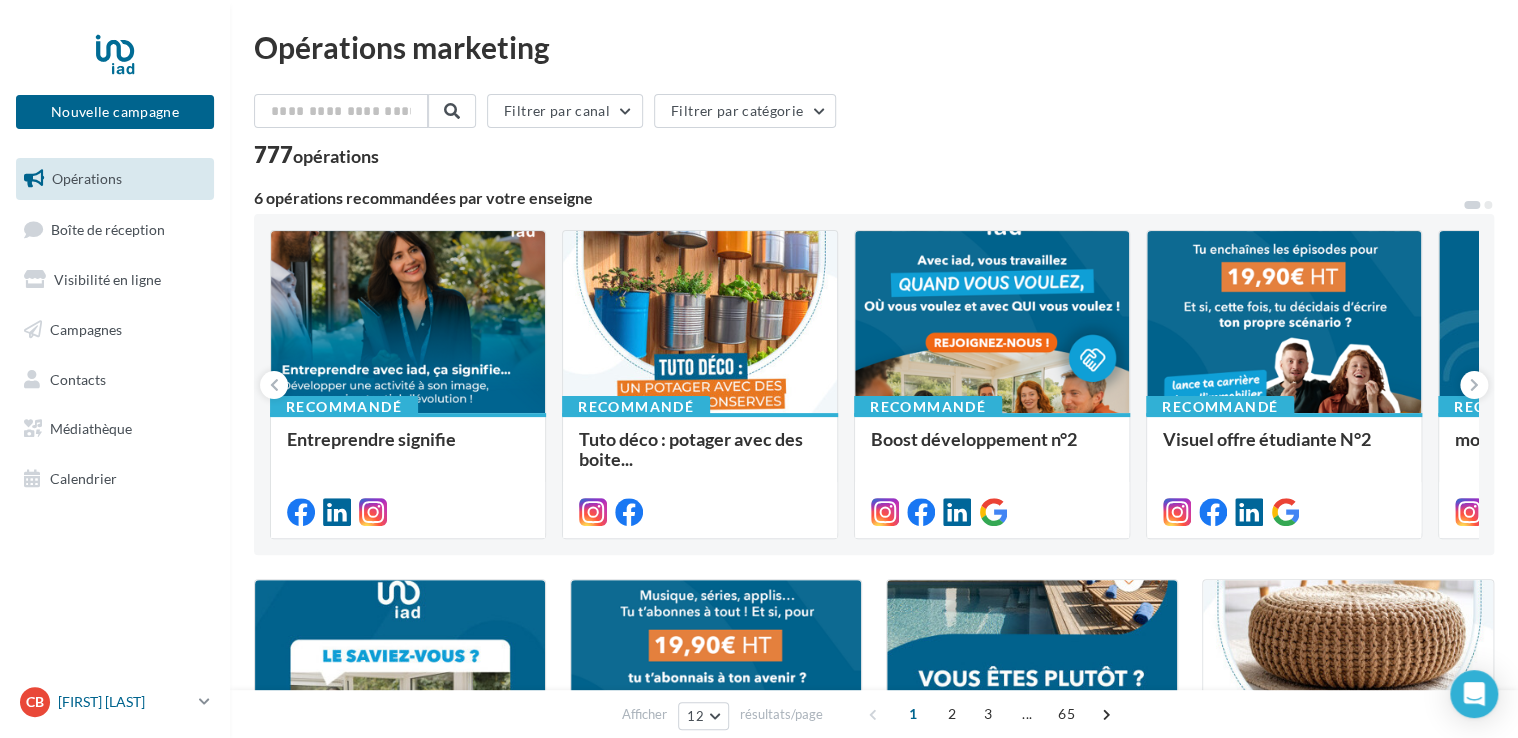 click on "CB     [FIRST] [LAST]   [EMAIL]" at bounding box center [115, 702] 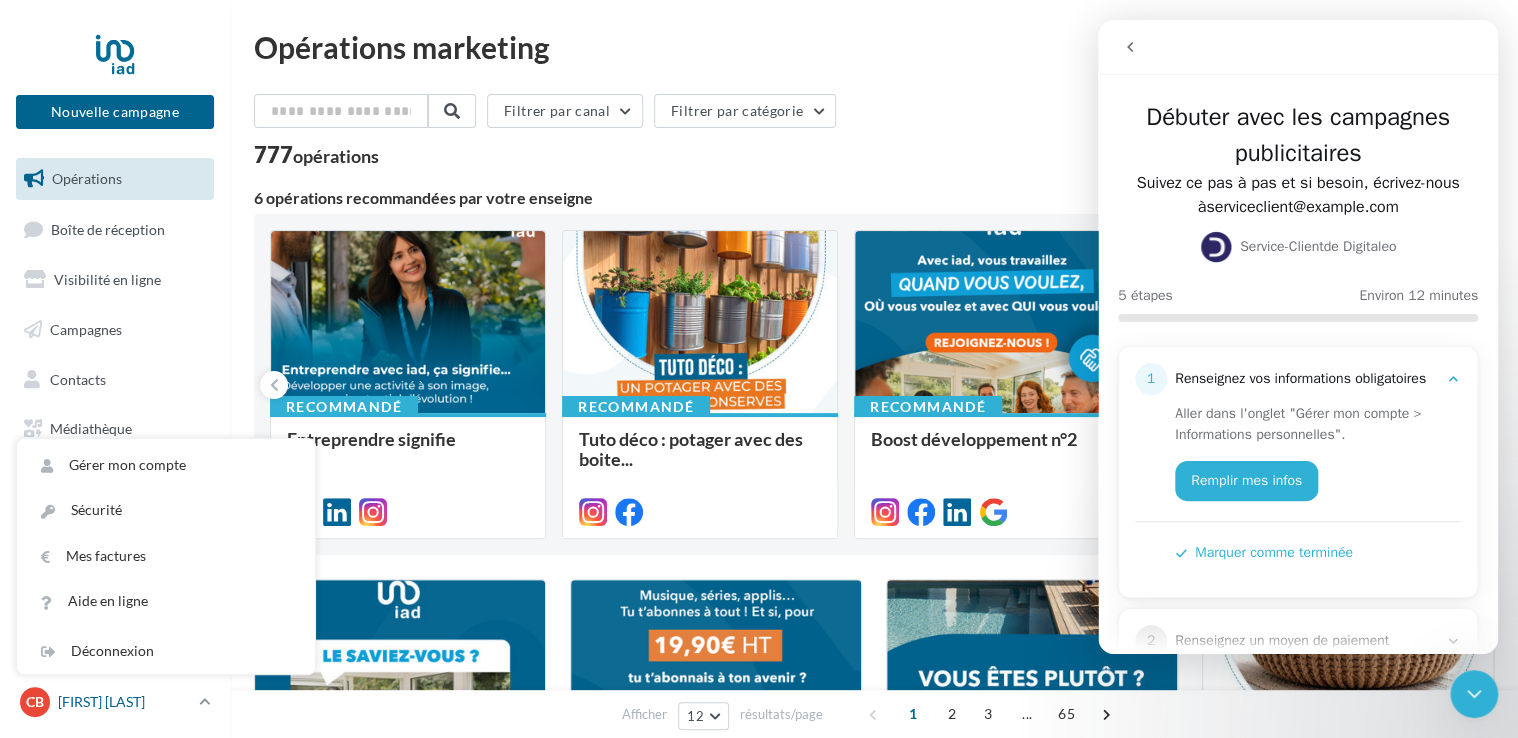 scroll, scrollTop: 0, scrollLeft: 0, axis: both 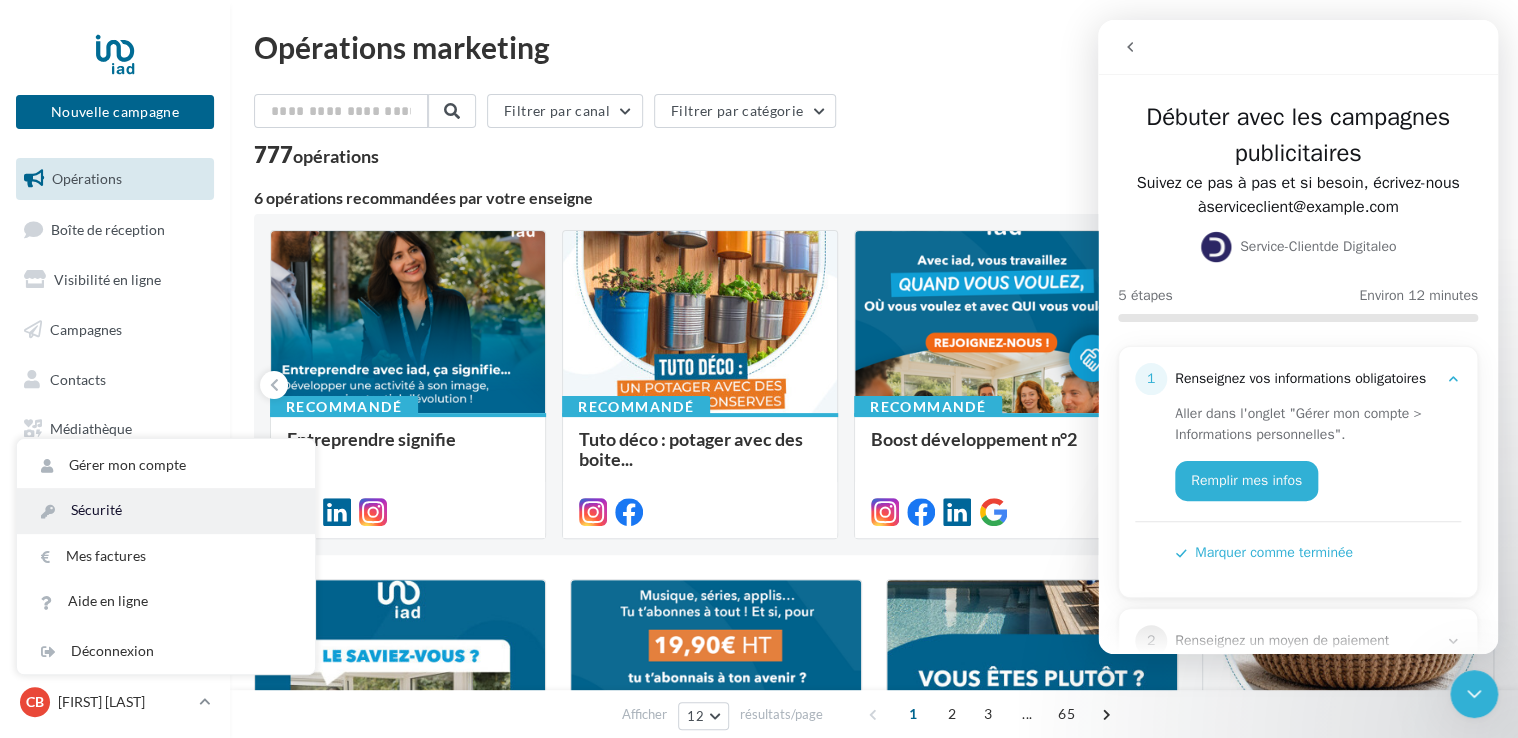 click on "Sécurité" at bounding box center (166, 510) 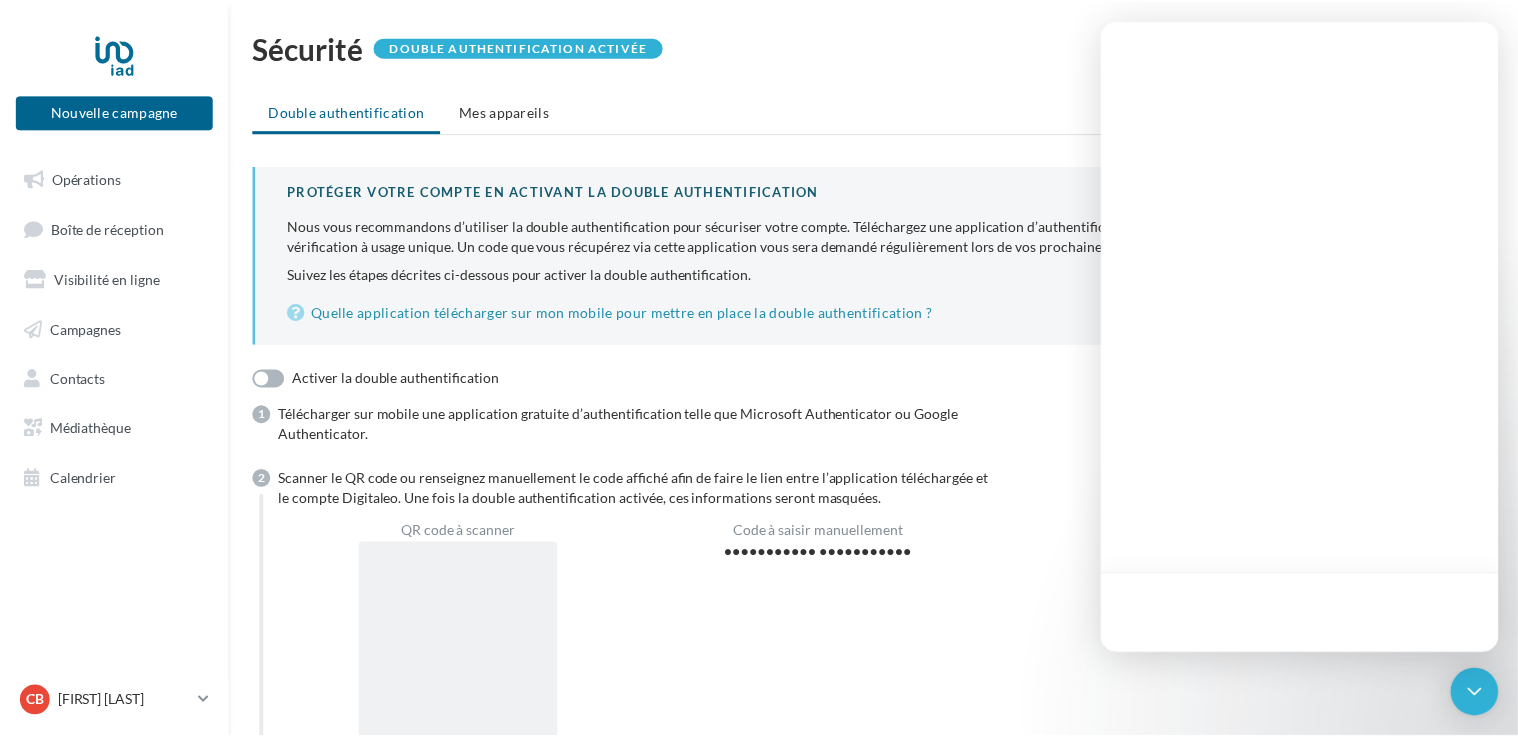 scroll, scrollTop: 0, scrollLeft: 0, axis: both 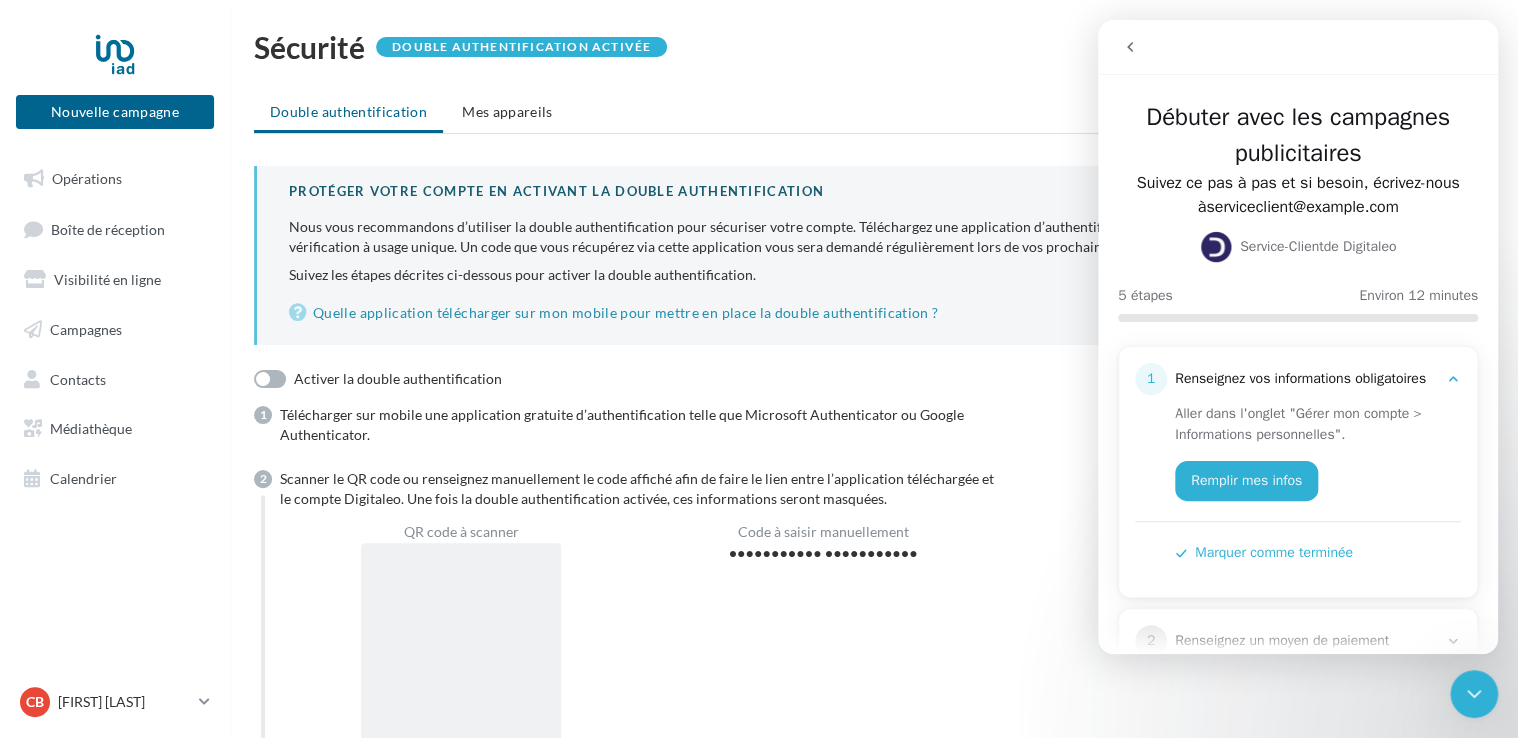 click on "Activer la double authentification" at bounding box center (378, 378) 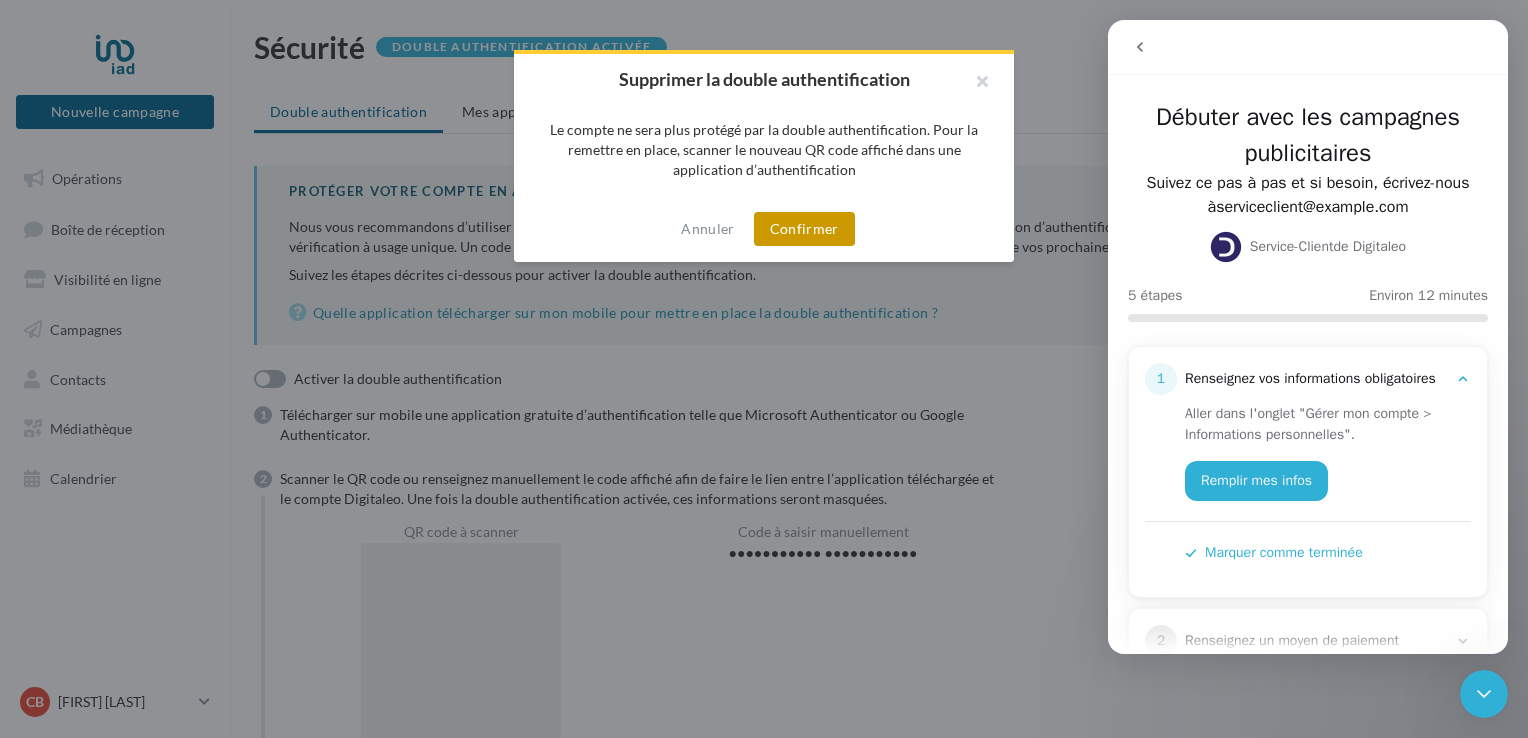 click on "Confirmer" at bounding box center [804, 229] 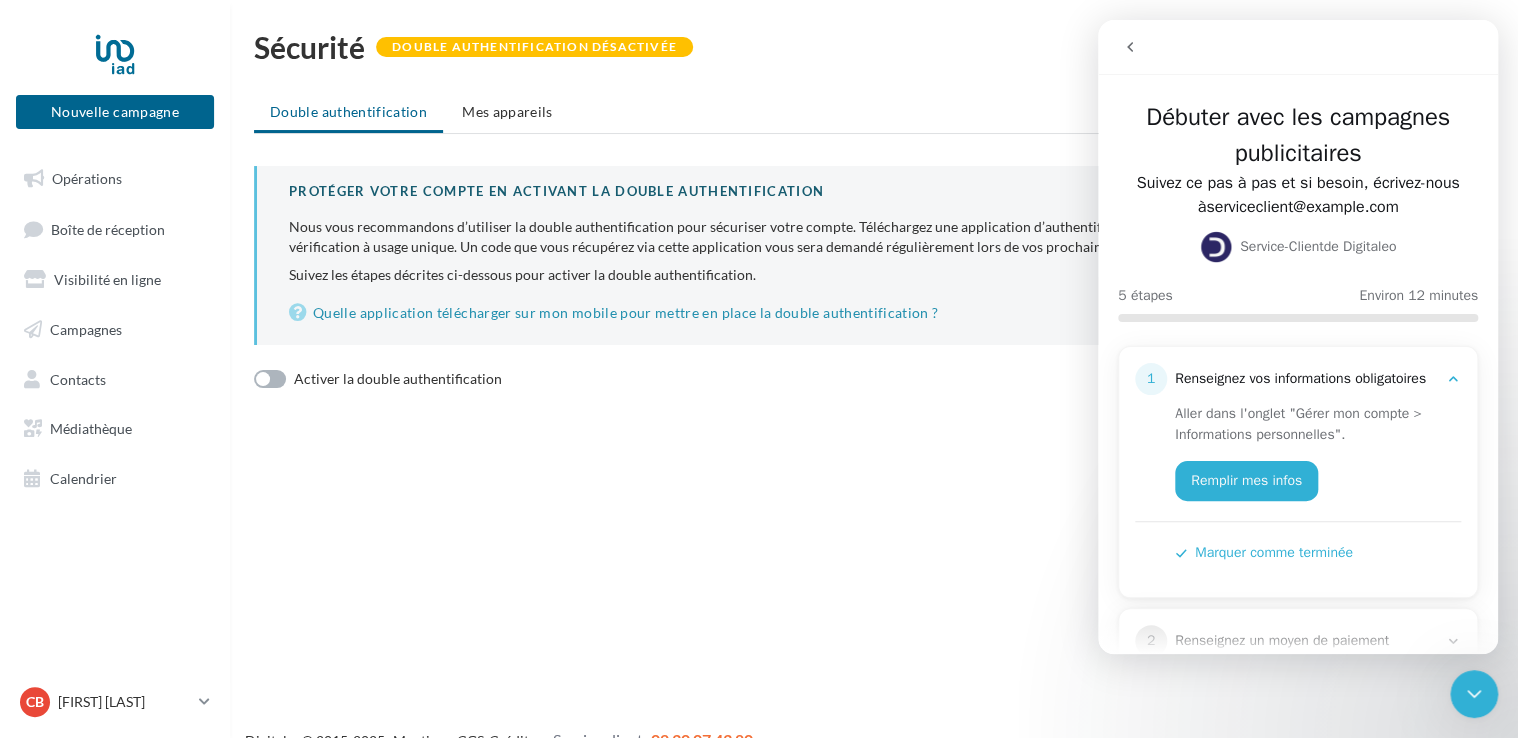 click at bounding box center [1130, 47] 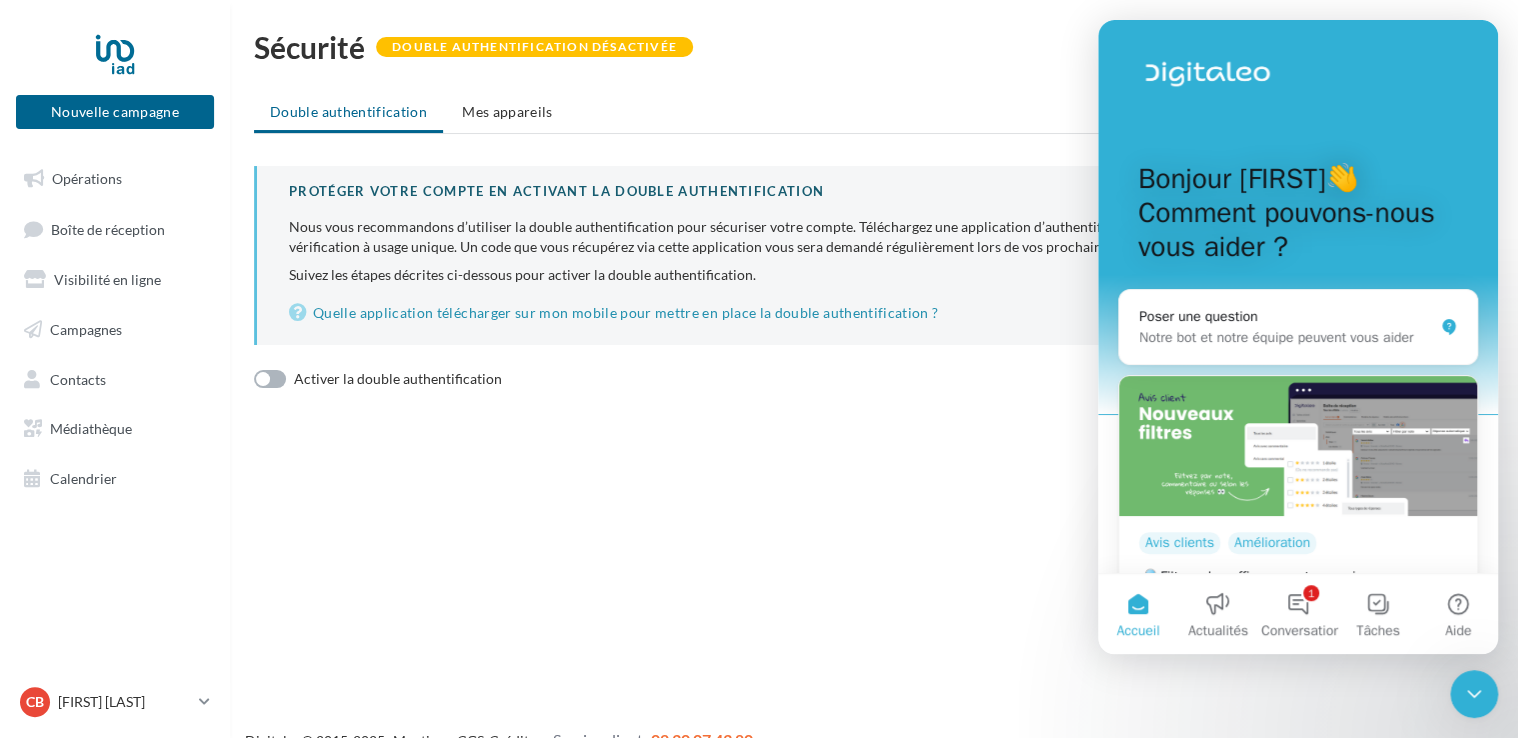 click on "Nouvelle campagne
Nouvelle campagne
Opérations
Boîte de réception
Visibilité en ligne
Campagnes
Contacts
Médiathèque
Calendrier" at bounding box center [759, 401] 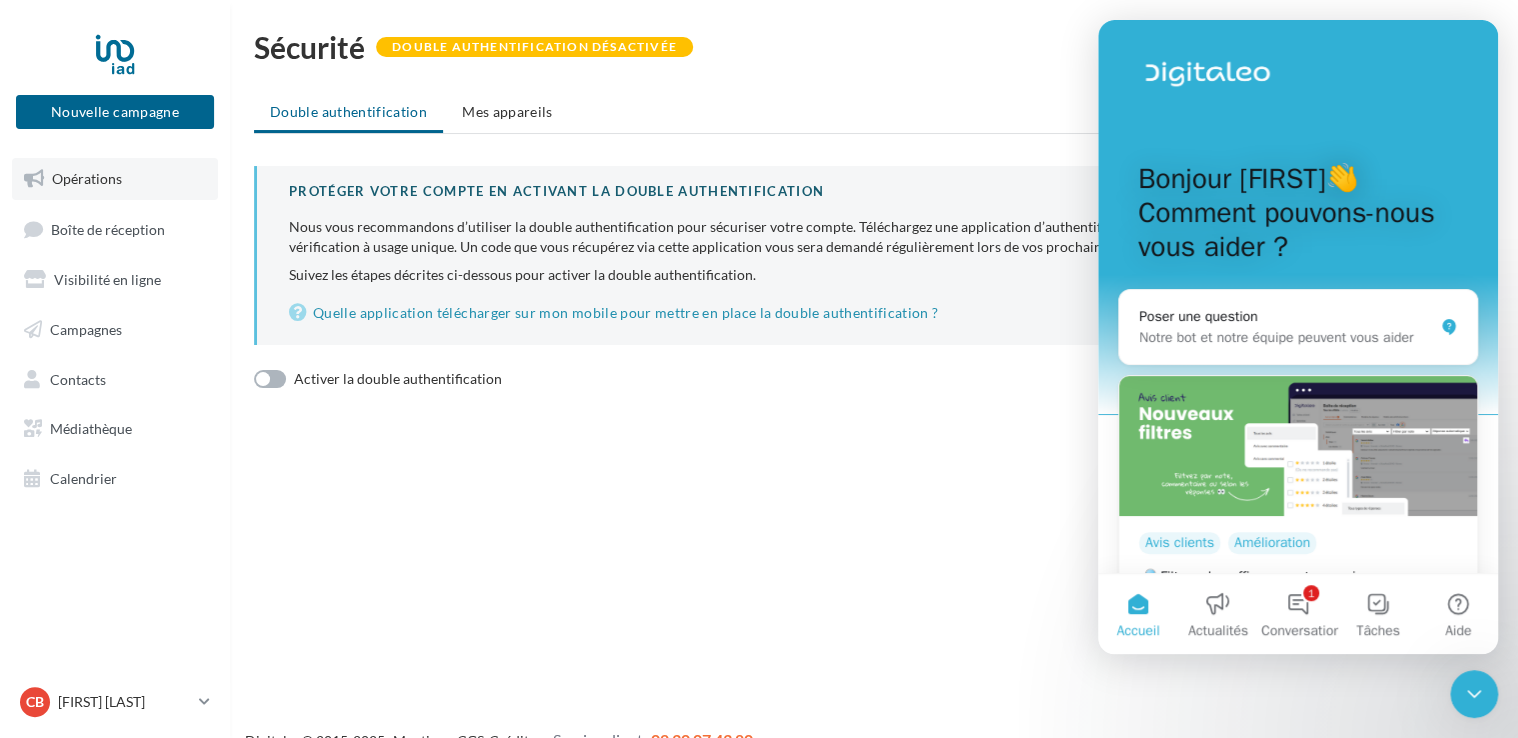 click on "Opérations" at bounding box center (87, 178) 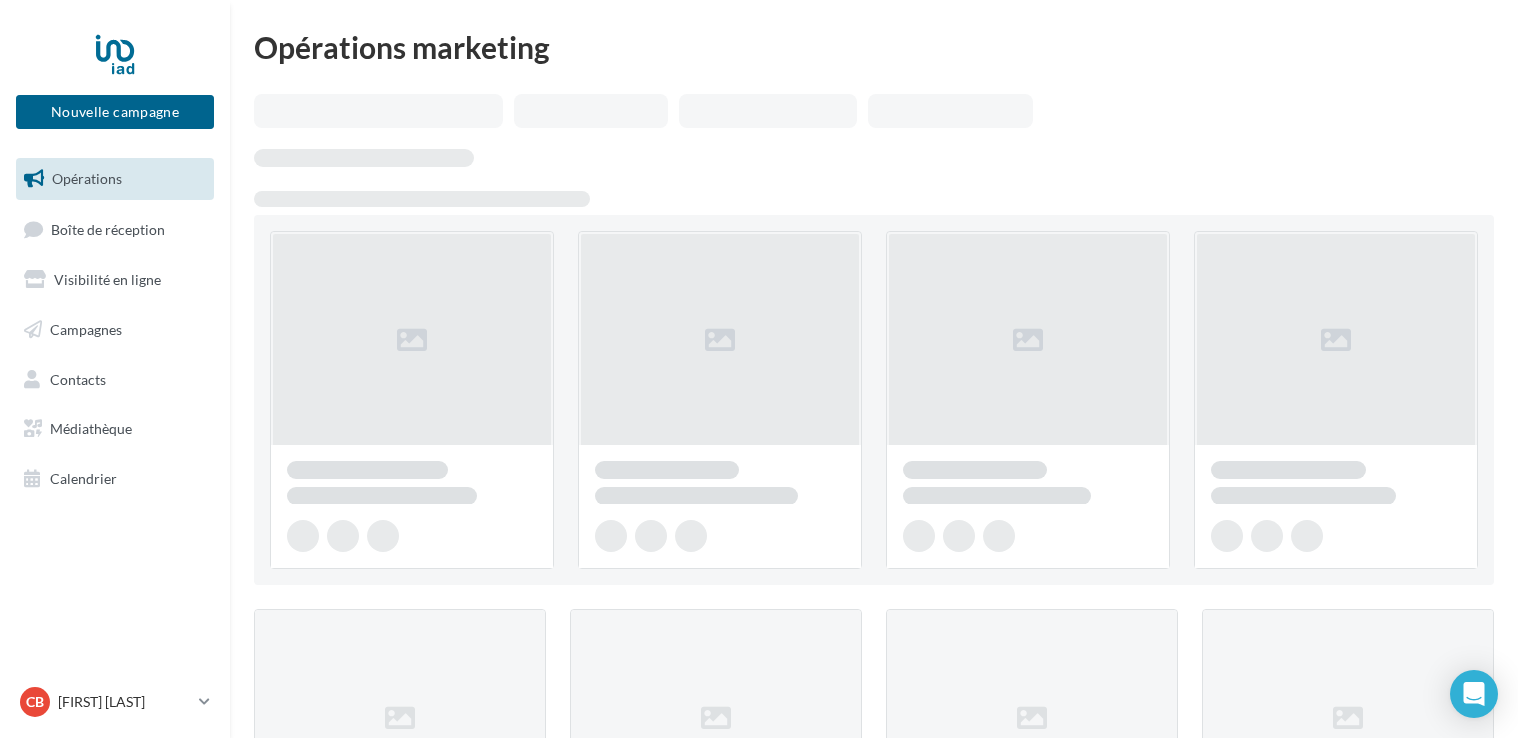 scroll, scrollTop: 0, scrollLeft: 0, axis: both 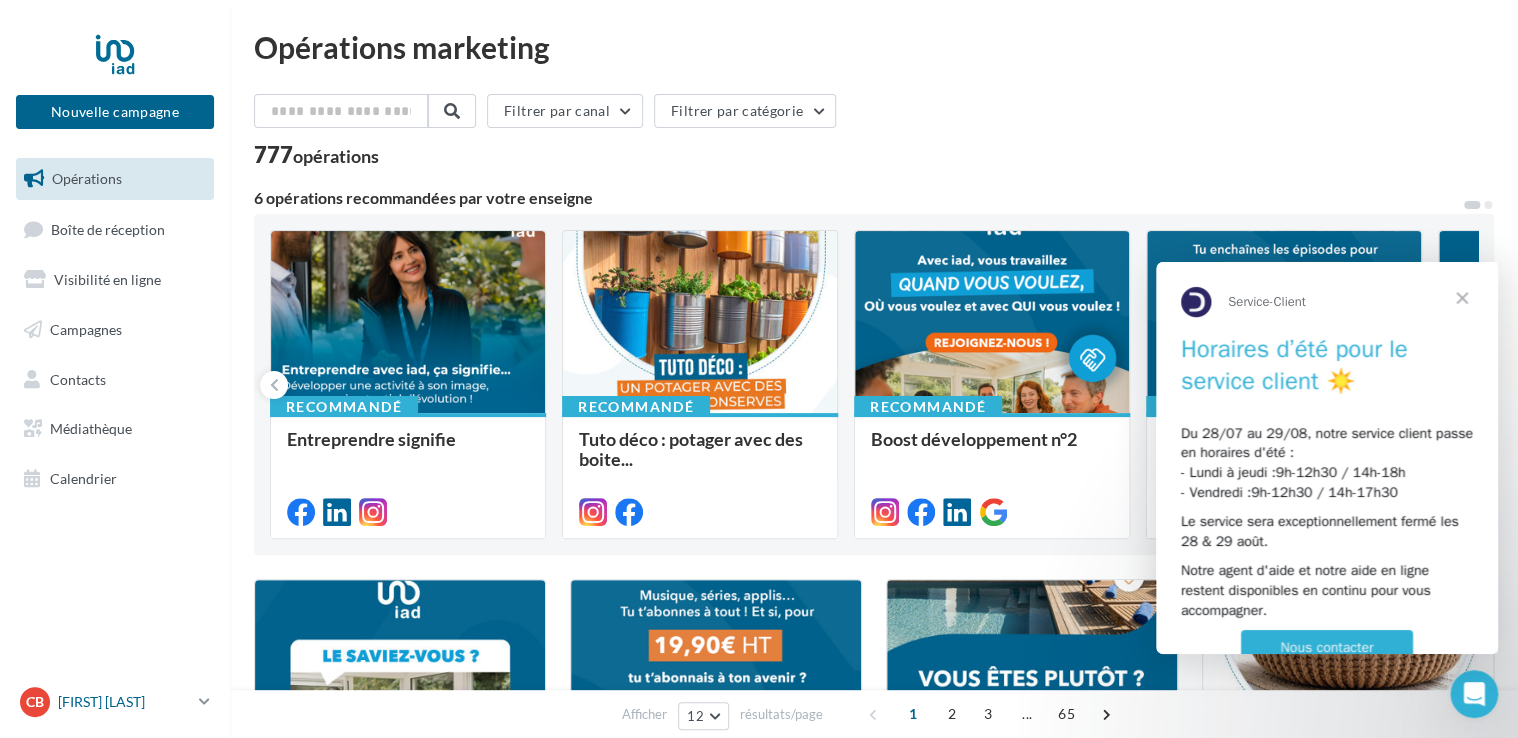 click on "[FIRST] [LAST]" at bounding box center (124, 702) 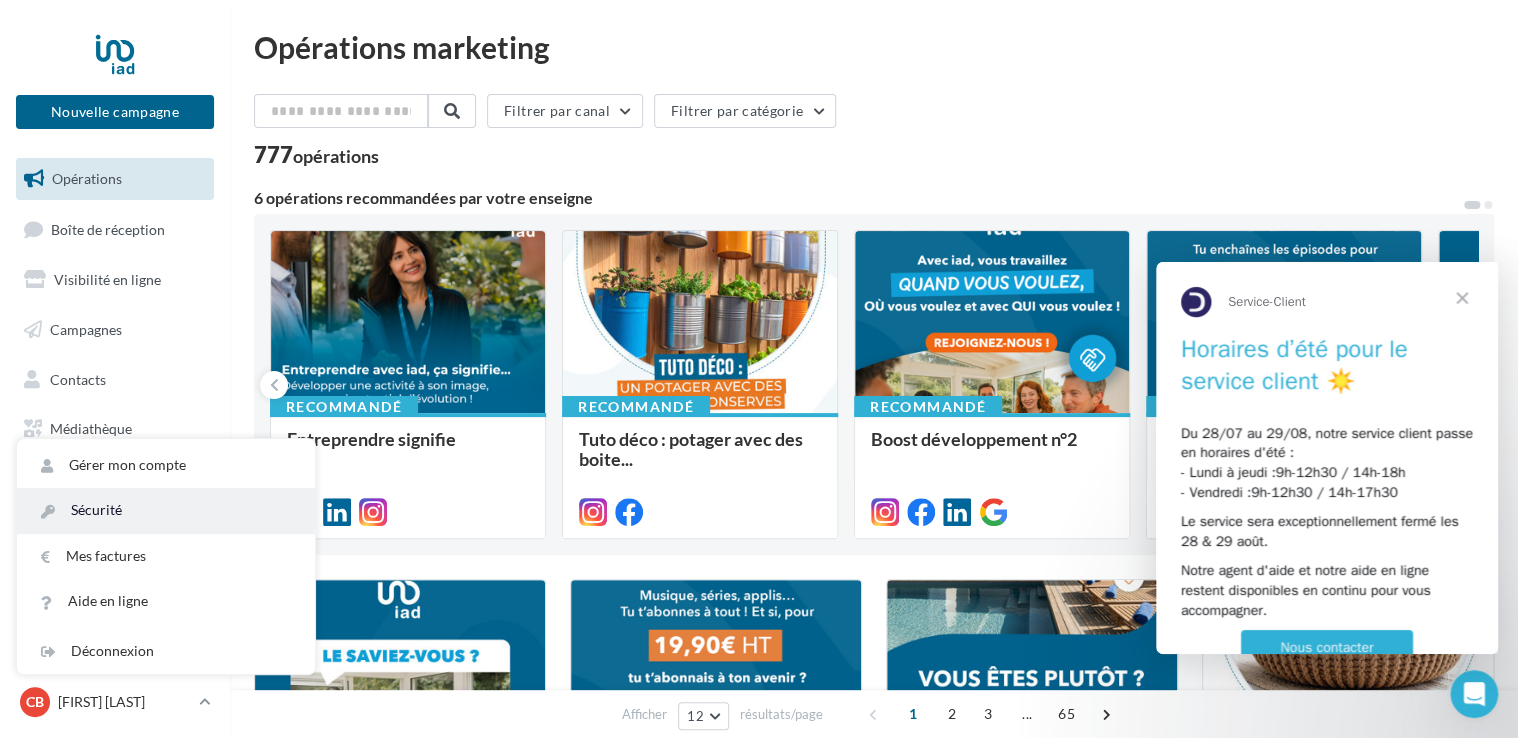 click on "Sécurité" at bounding box center [166, 510] 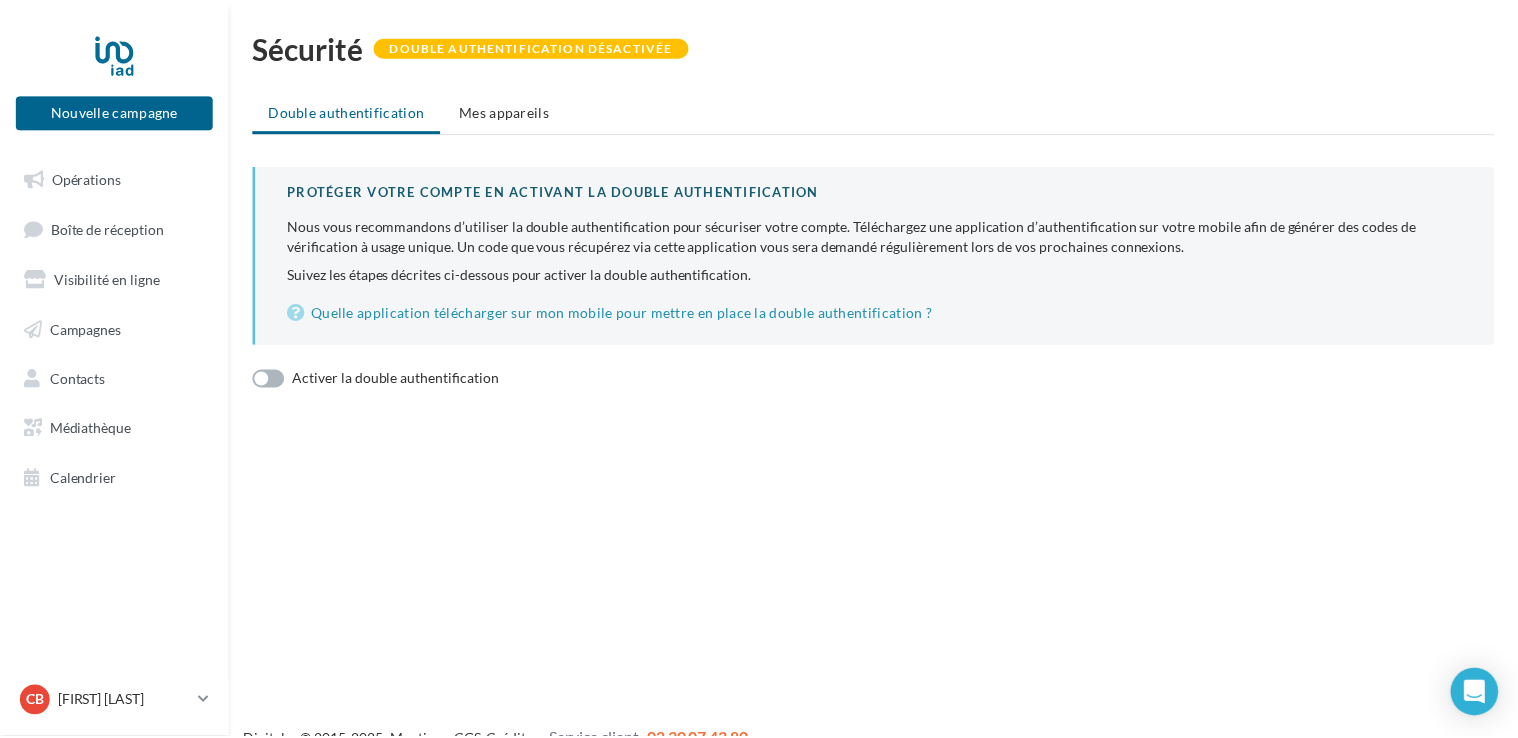 scroll, scrollTop: 0, scrollLeft: 0, axis: both 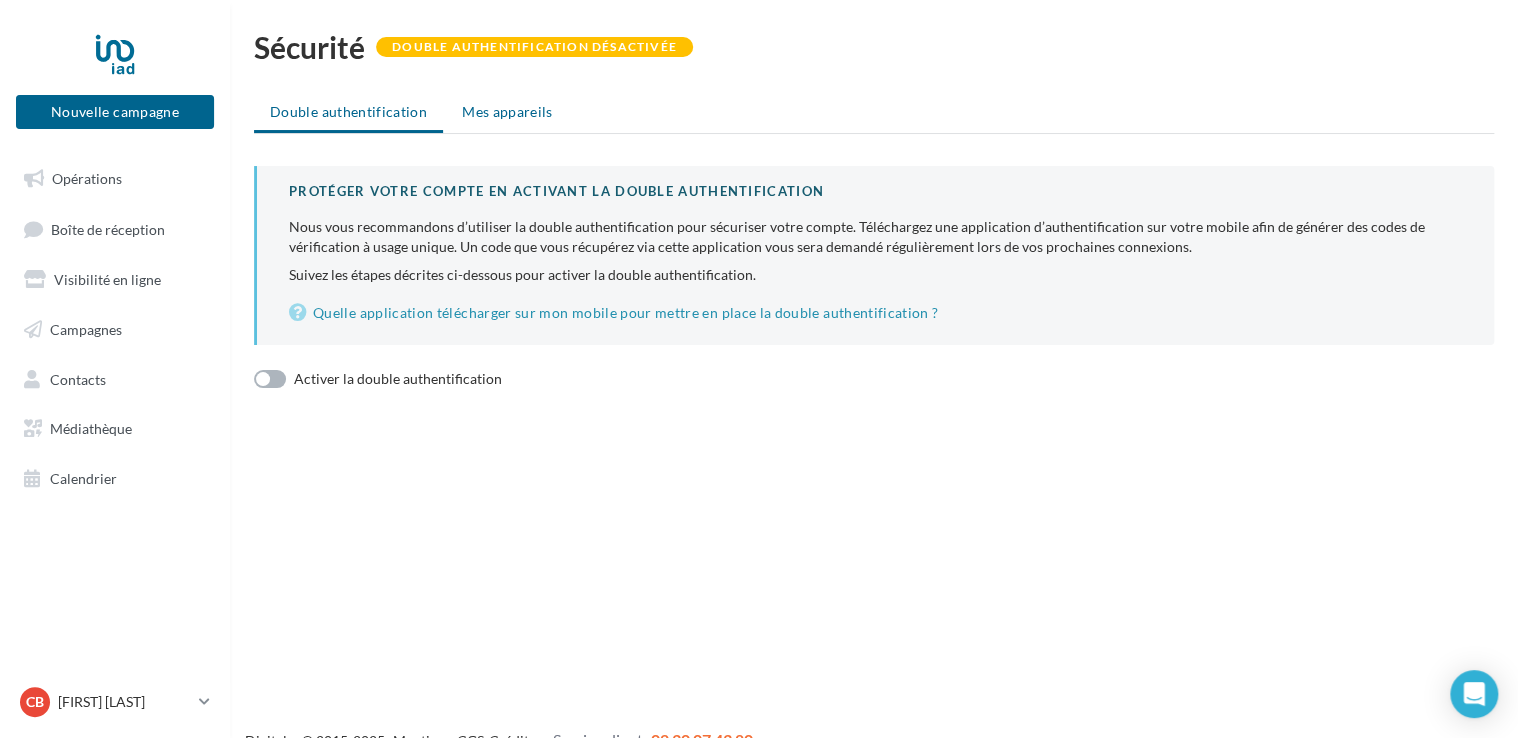 click on "Mes appareils" at bounding box center [507, 111] 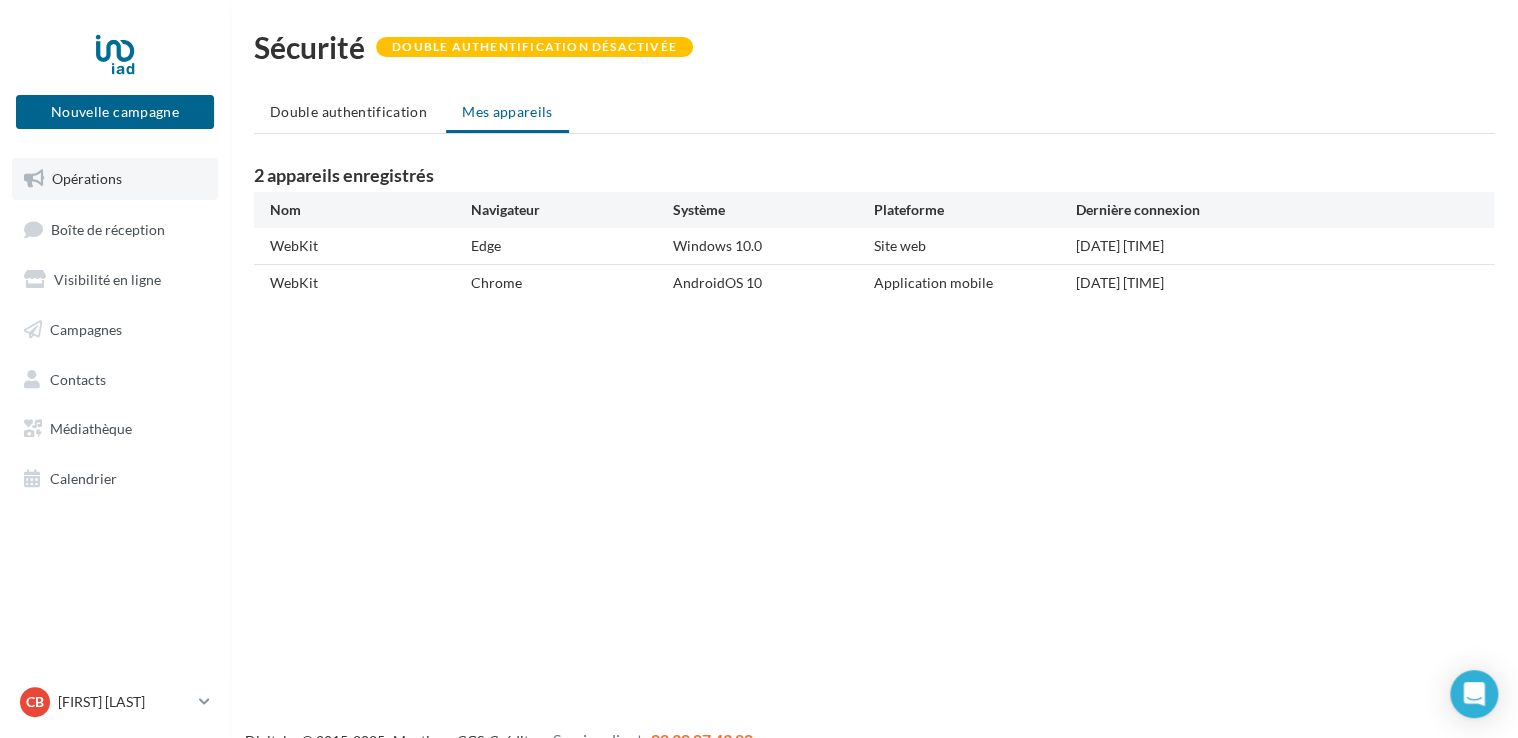 click on "Opérations" at bounding box center [115, 179] 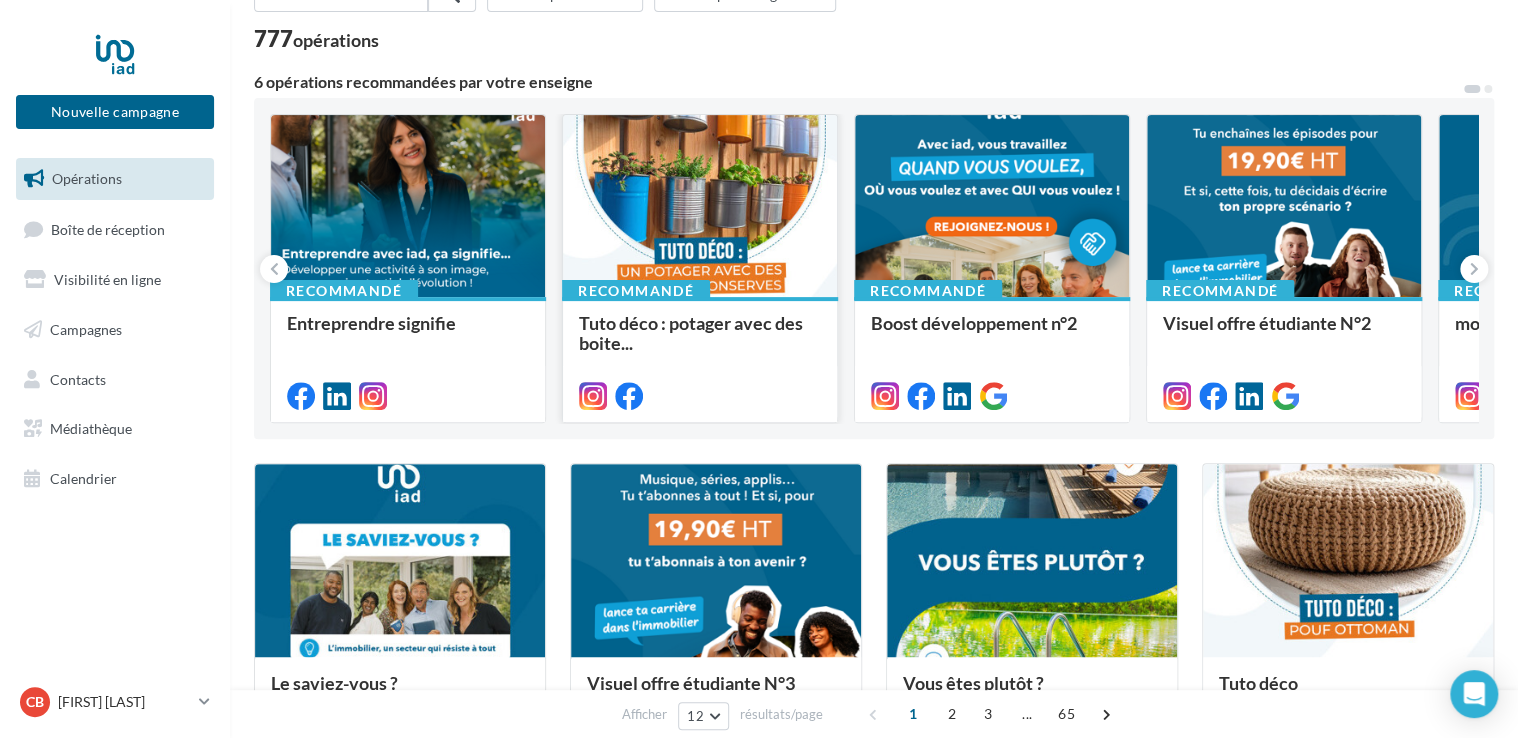 scroll, scrollTop: 114, scrollLeft: 0, axis: vertical 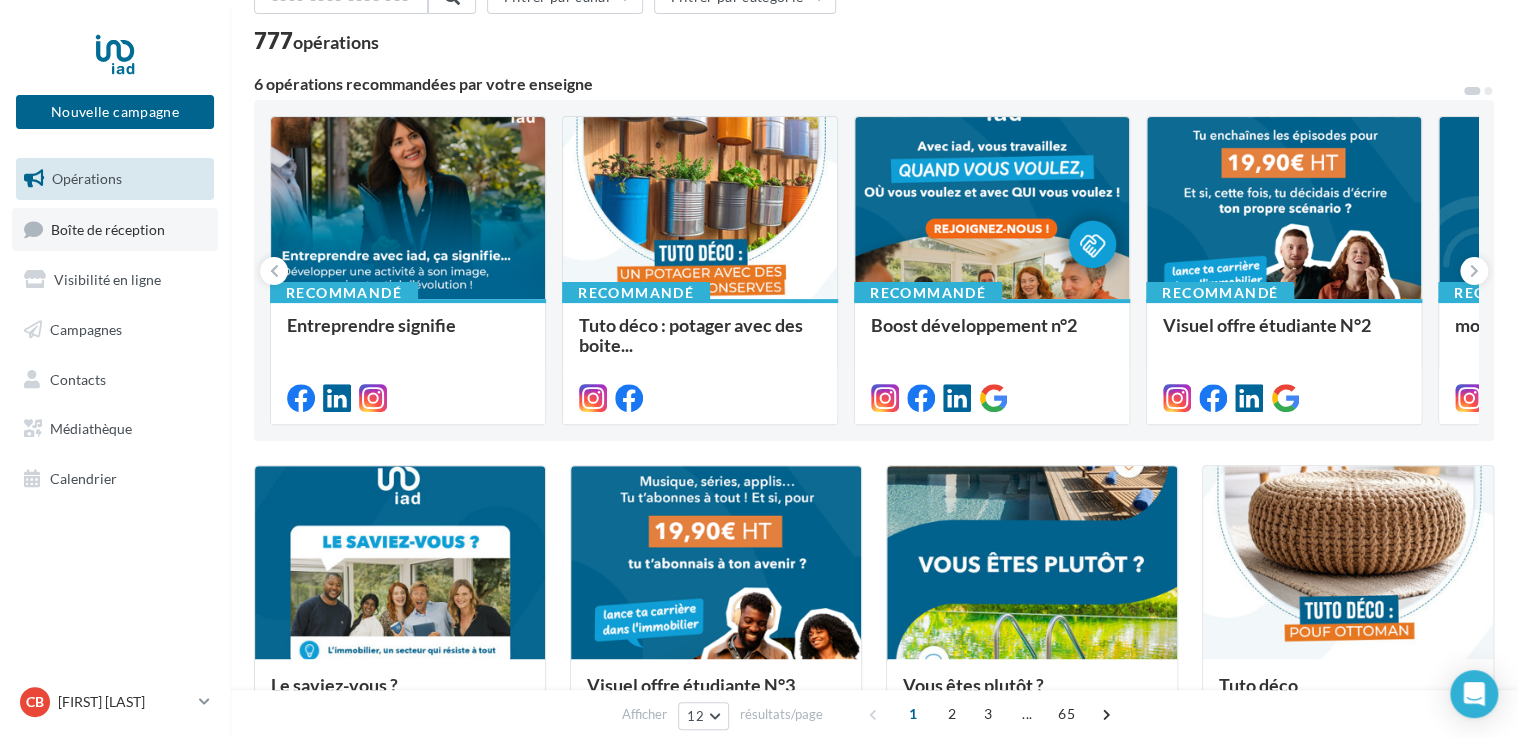 click on "Boîte de réception" at bounding box center [115, 229] 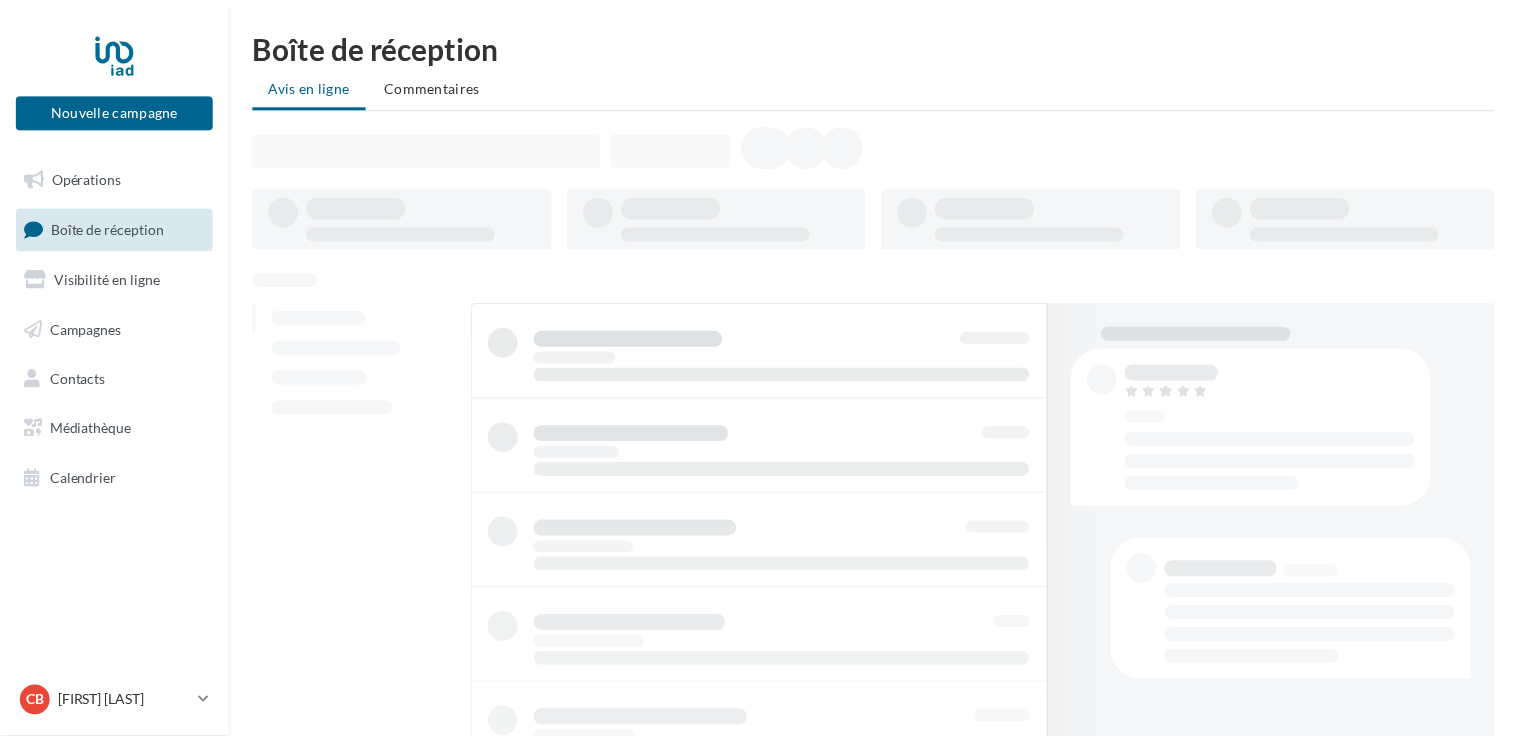scroll, scrollTop: 0, scrollLeft: 0, axis: both 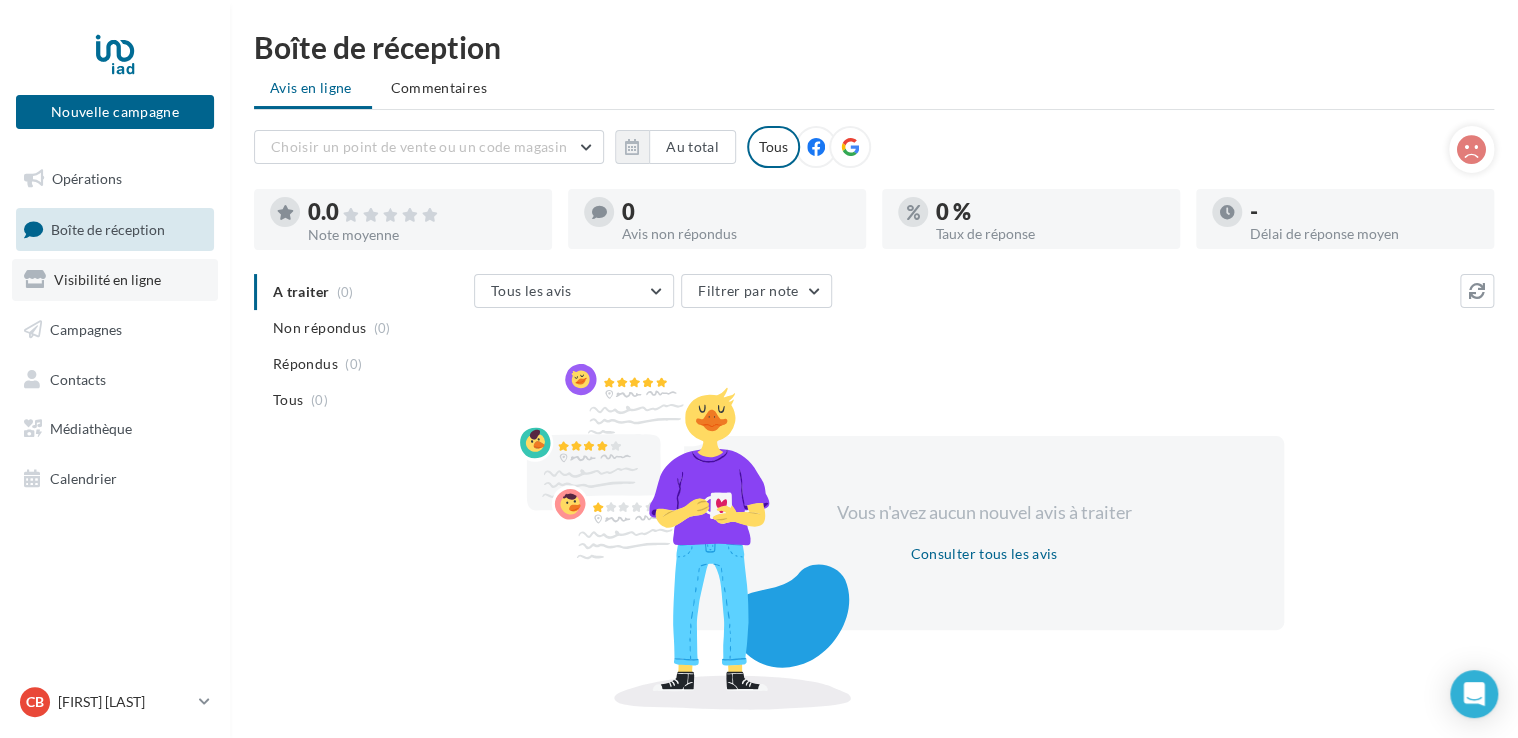click on "Visibilité en ligne" at bounding box center [107, 279] 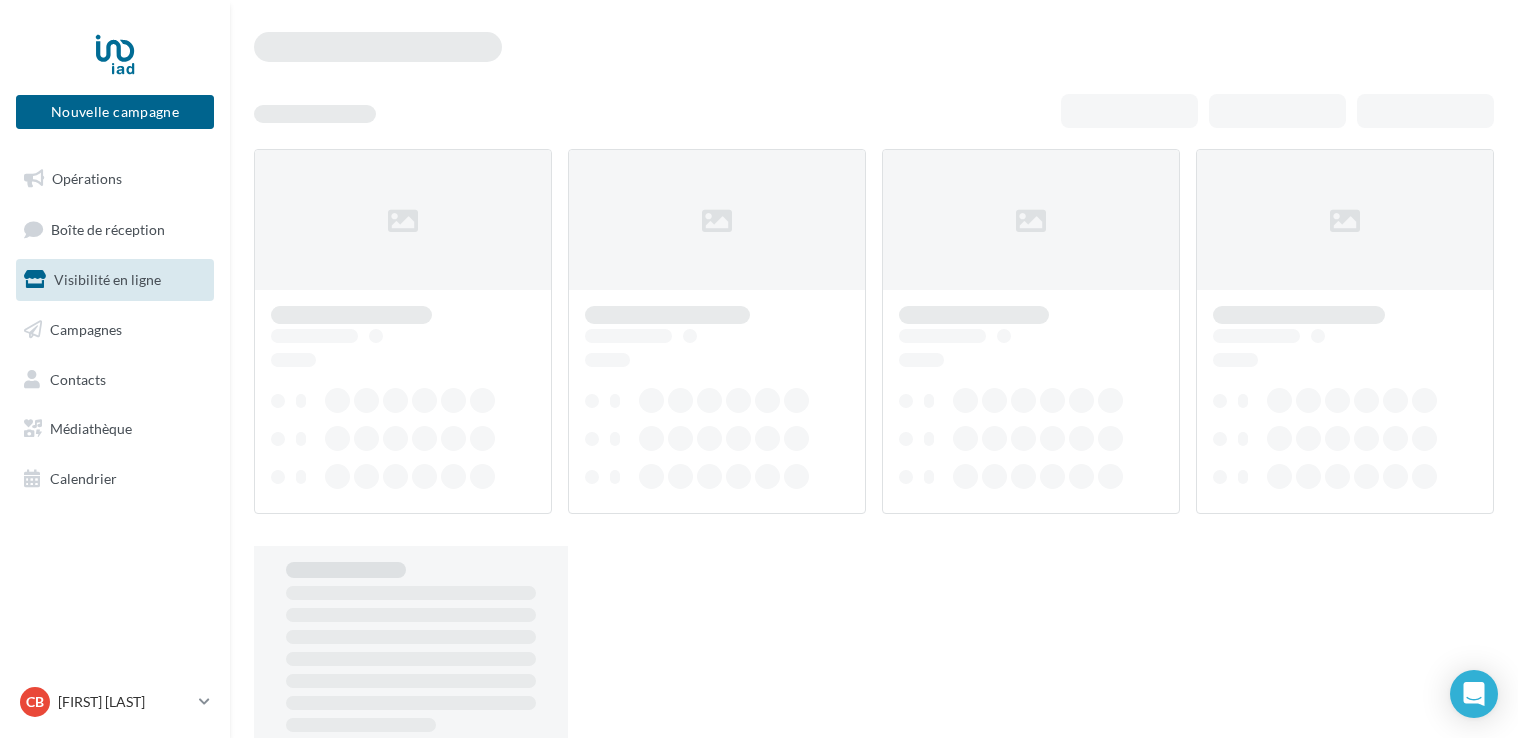 scroll, scrollTop: 0, scrollLeft: 0, axis: both 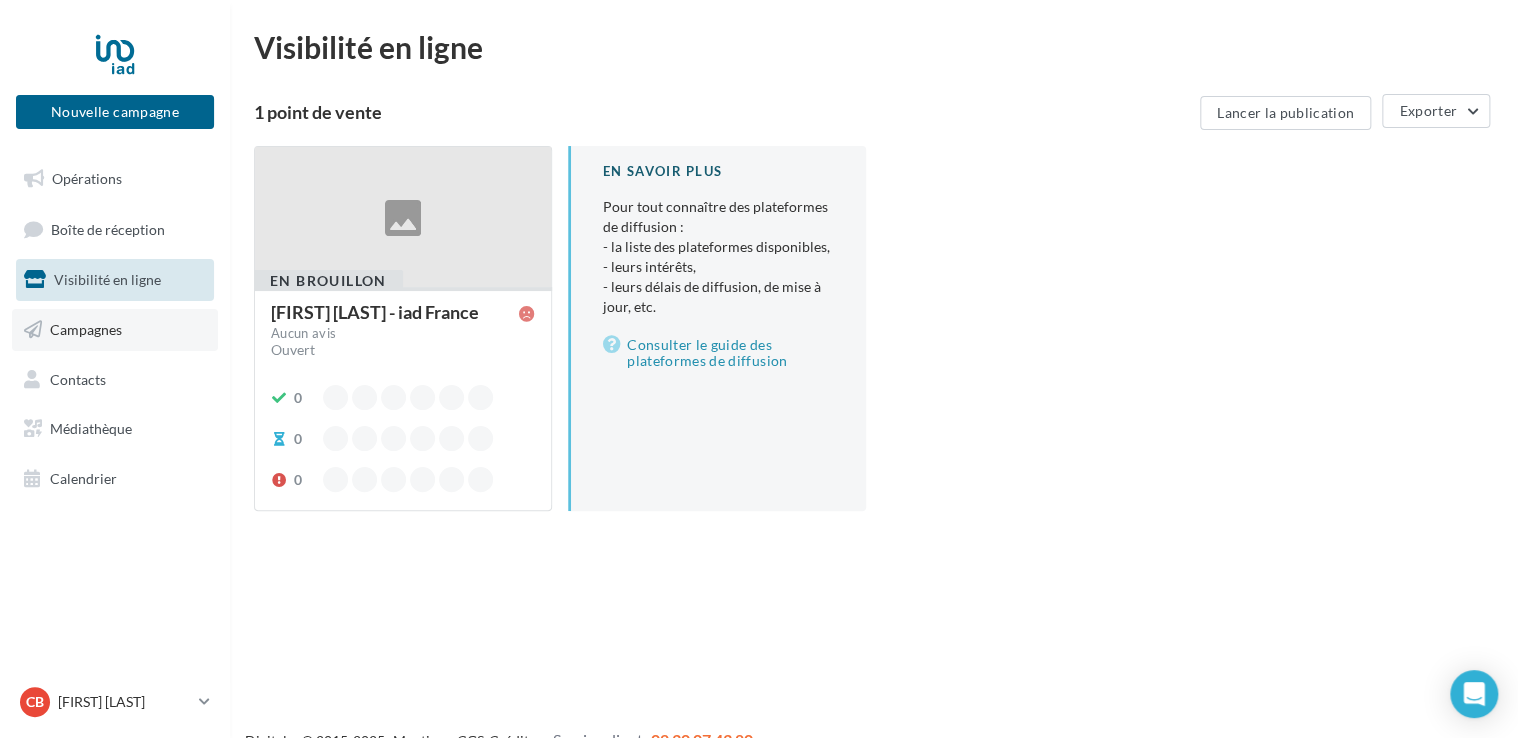click on "Campagnes" at bounding box center [86, 329] 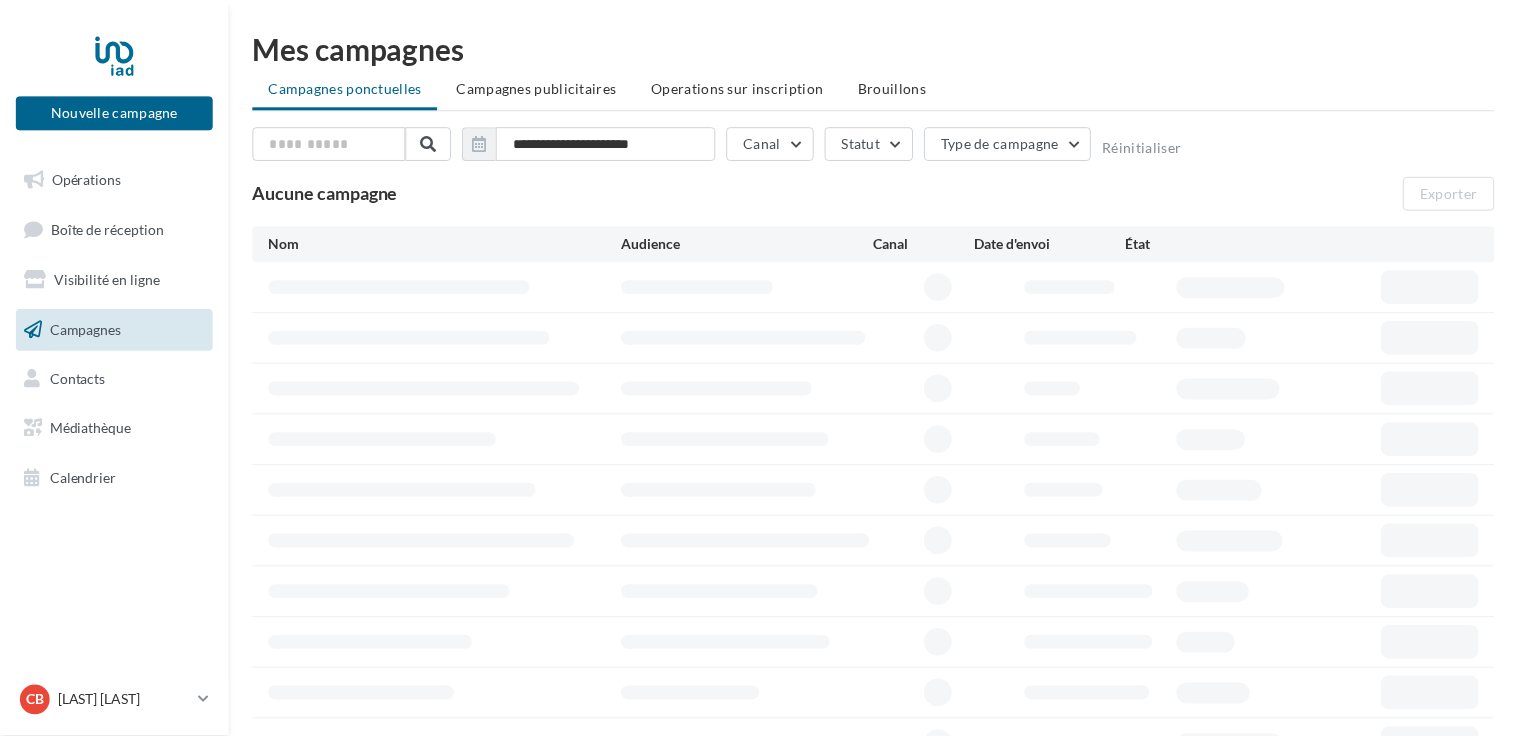 scroll, scrollTop: 0, scrollLeft: 0, axis: both 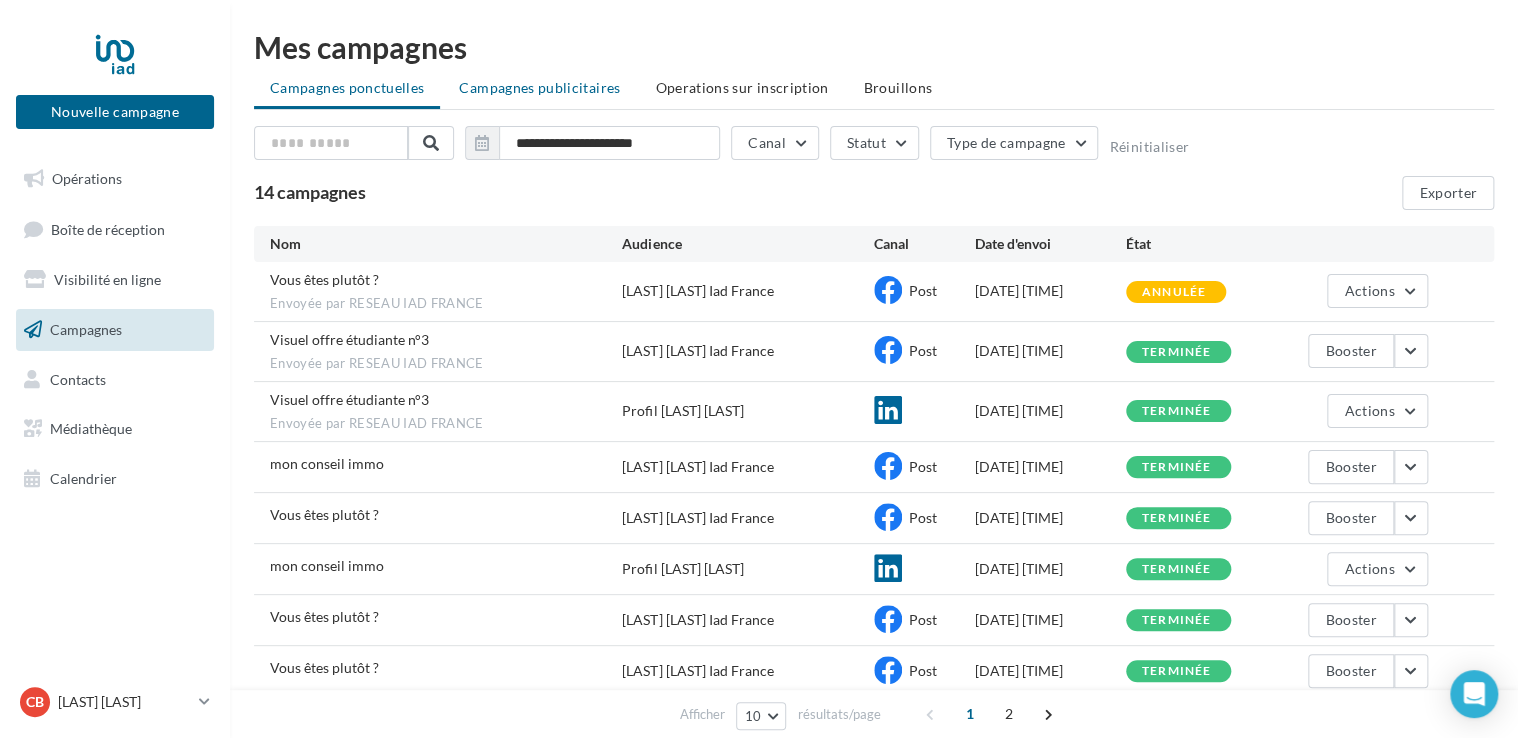 click on "Campagnes publicitaires" at bounding box center [539, 87] 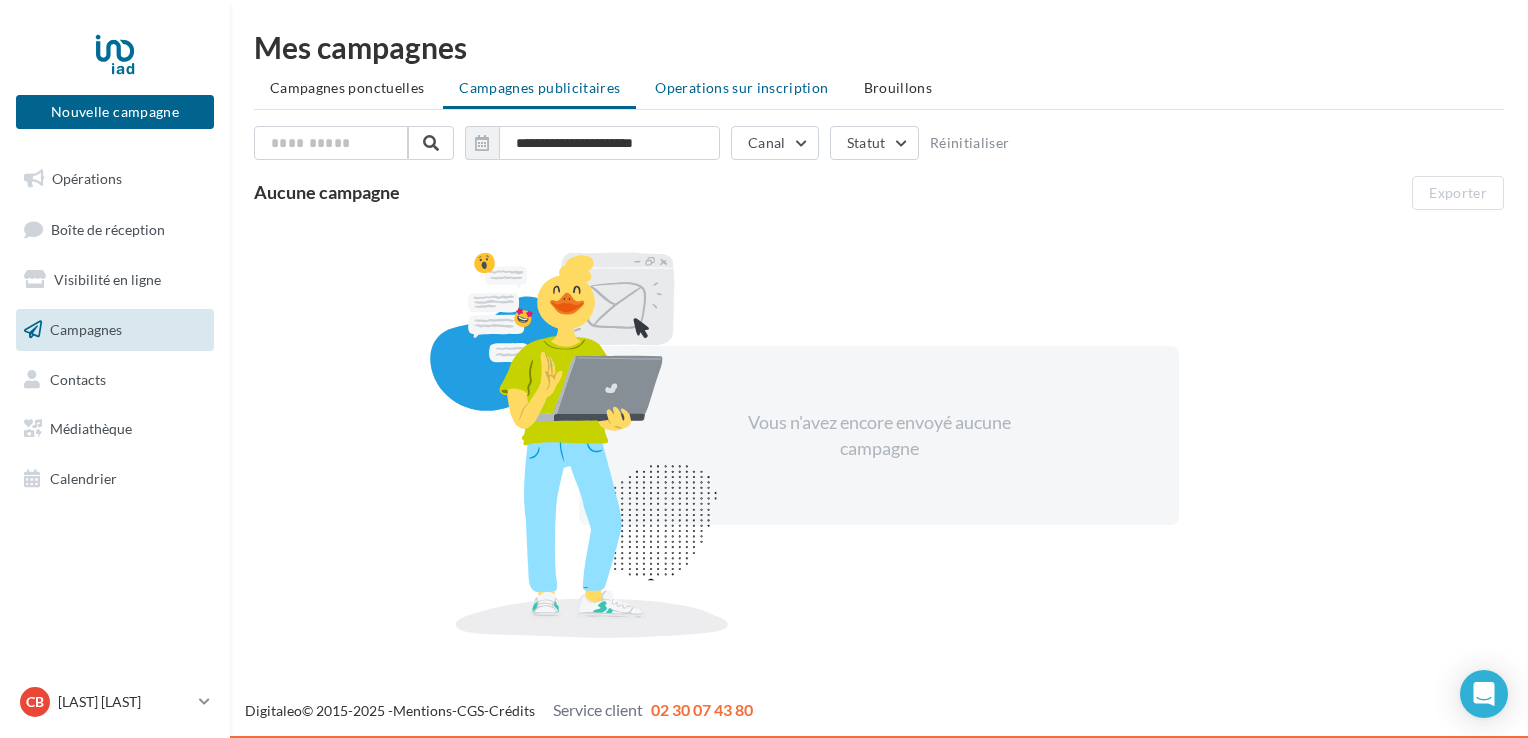 click on "Operations sur inscription" at bounding box center (741, 87) 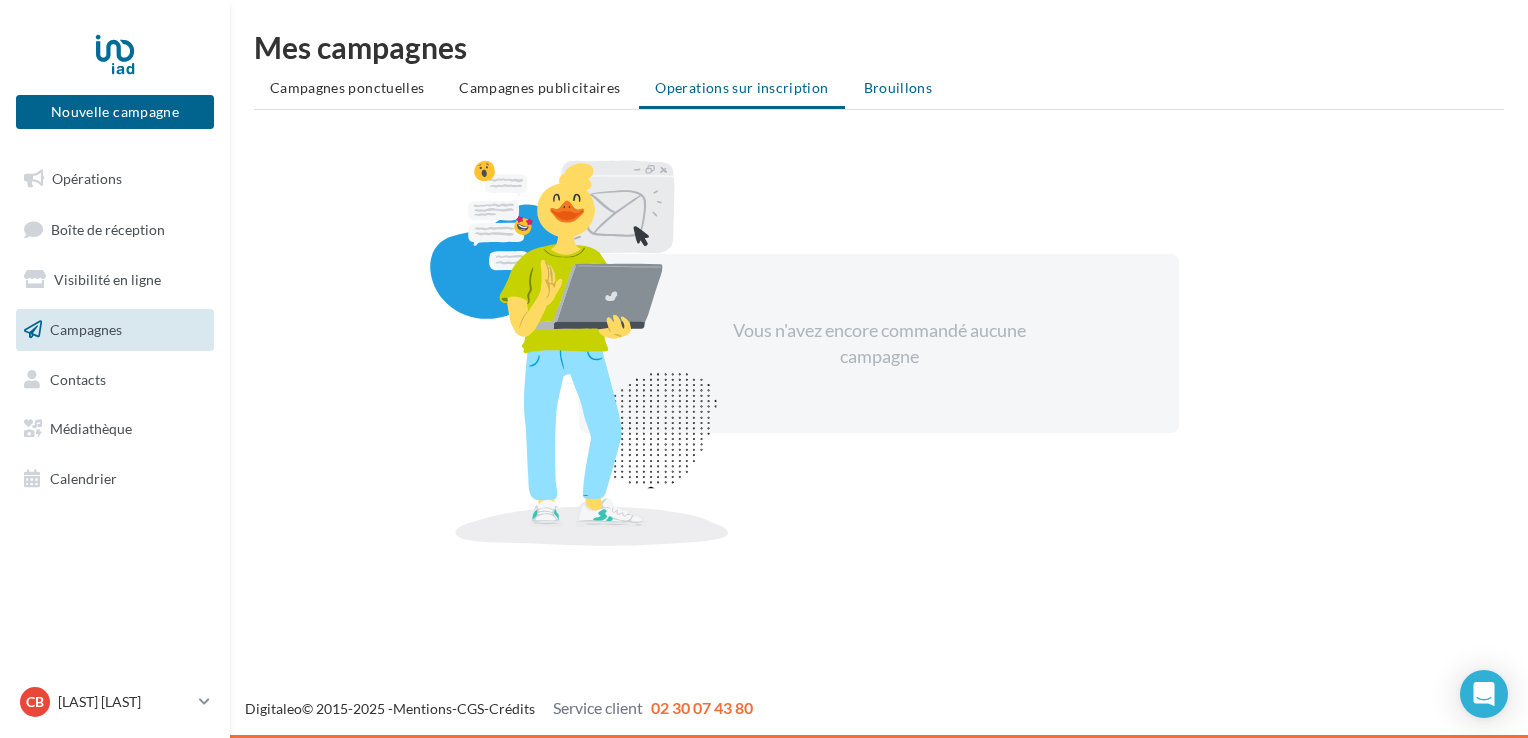 click on "Brouillons" at bounding box center (898, 87) 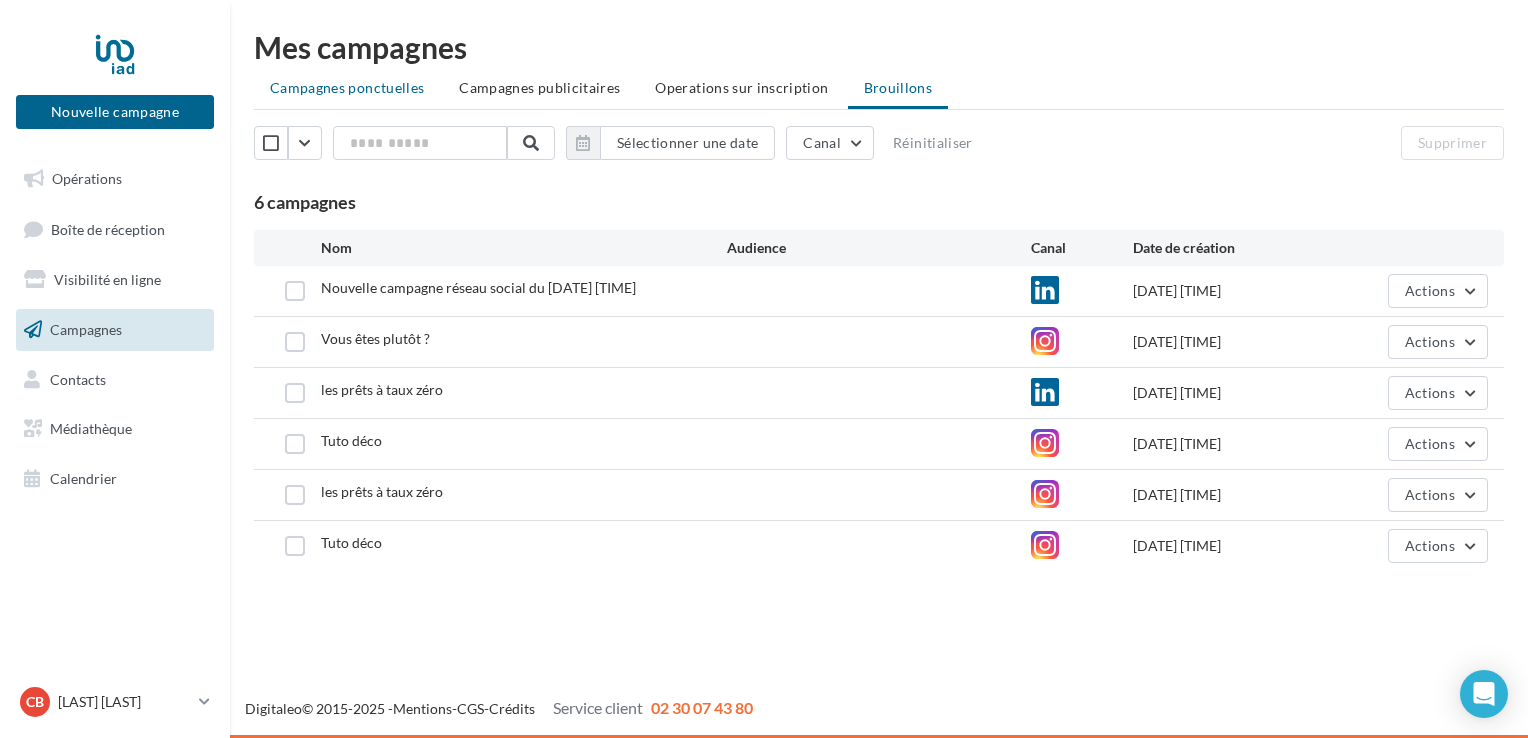 click on "Campagnes ponctuelles" at bounding box center (347, 87) 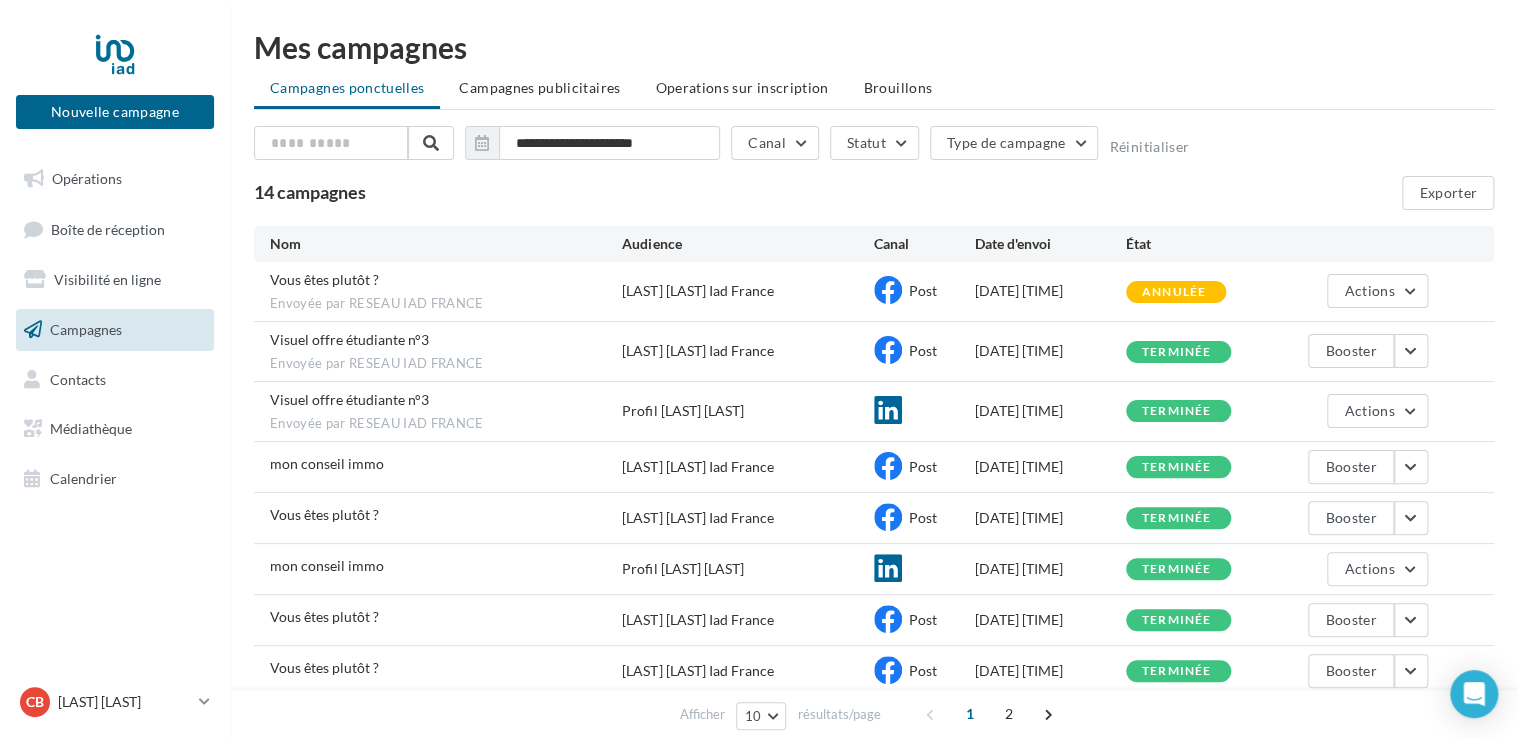 scroll, scrollTop: 198, scrollLeft: 0, axis: vertical 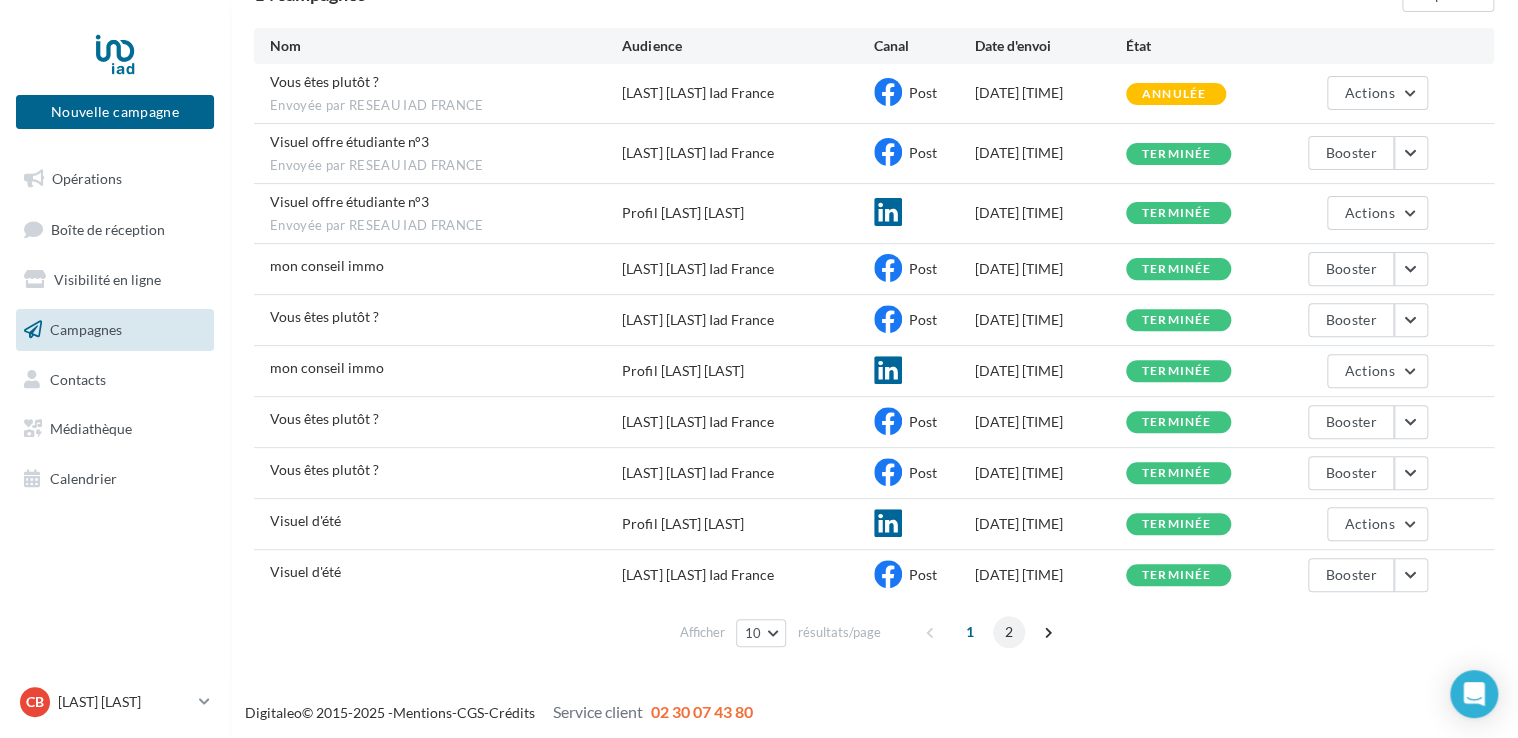 click on "2" at bounding box center [1009, 632] 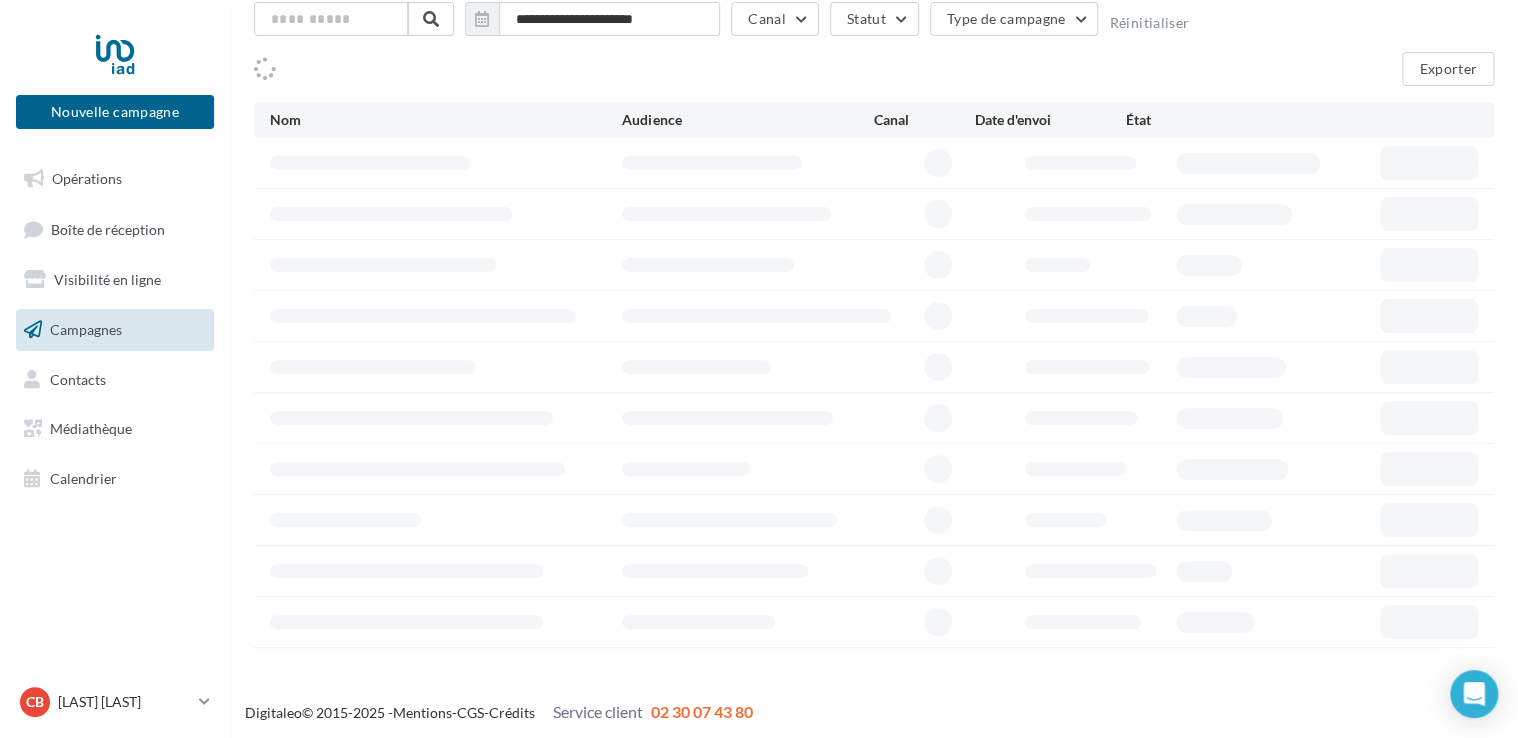 scroll, scrollTop: 0, scrollLeft: 0, axis: both 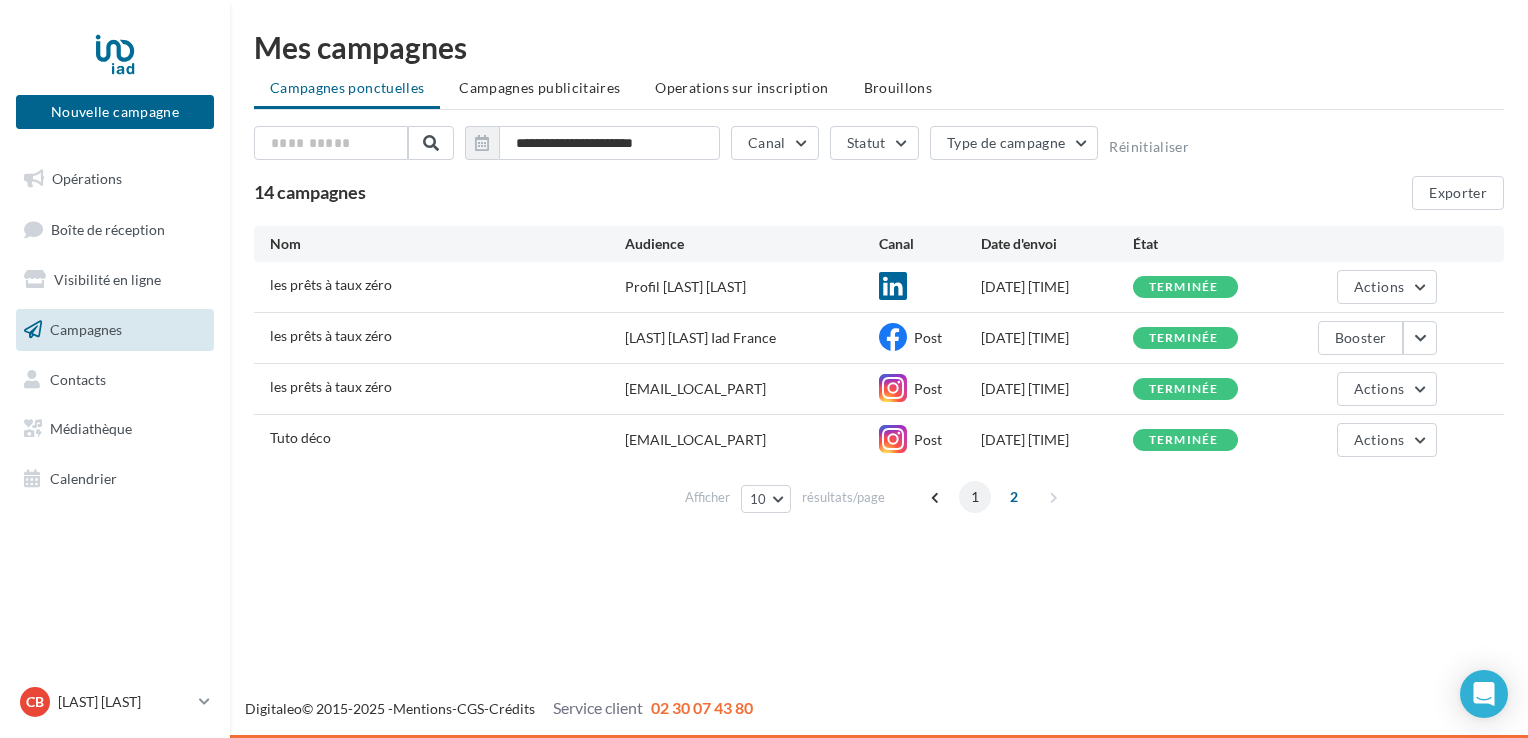 click on "1" at bounding box center [975, 497] 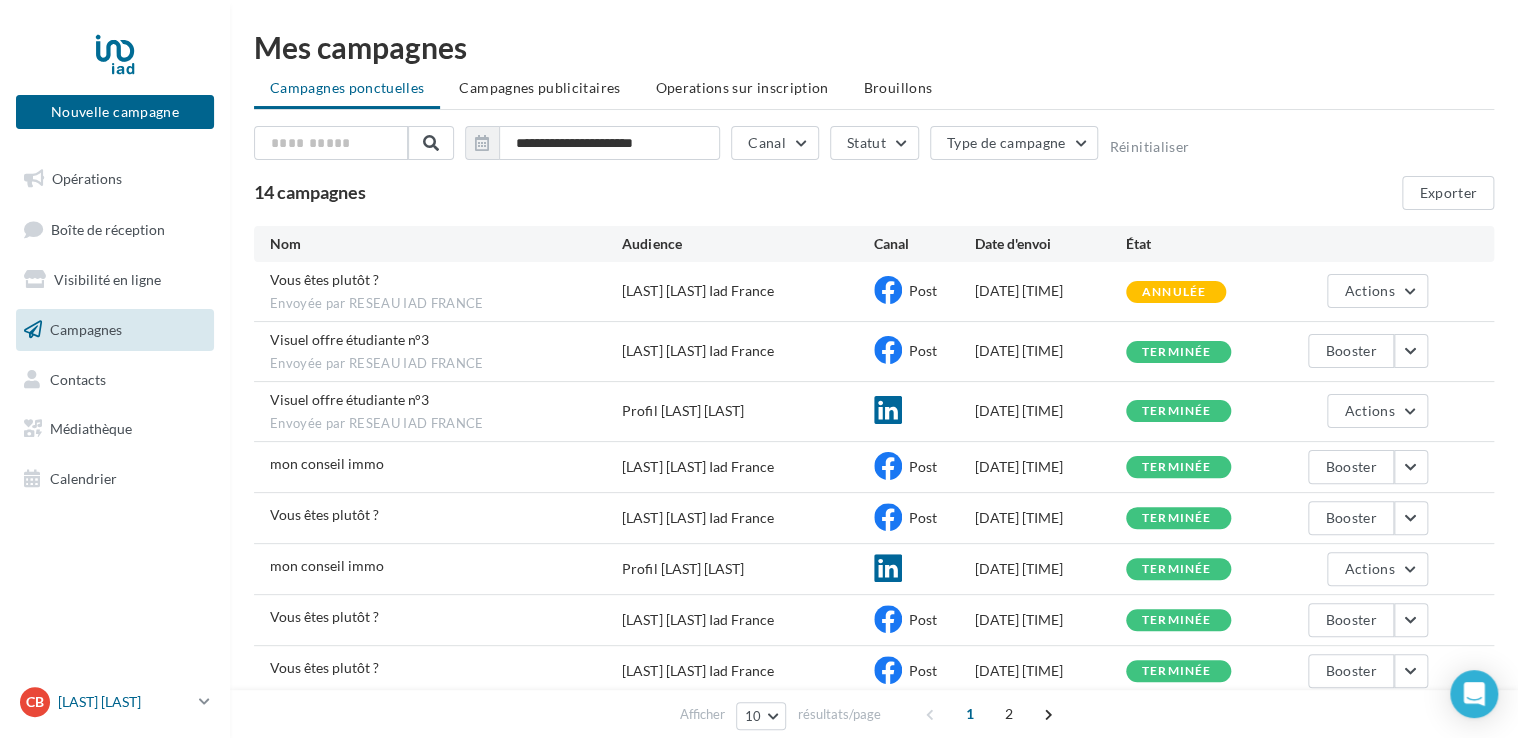 click on "[FIRST] [LAST]" at bounding box center [124, 702] 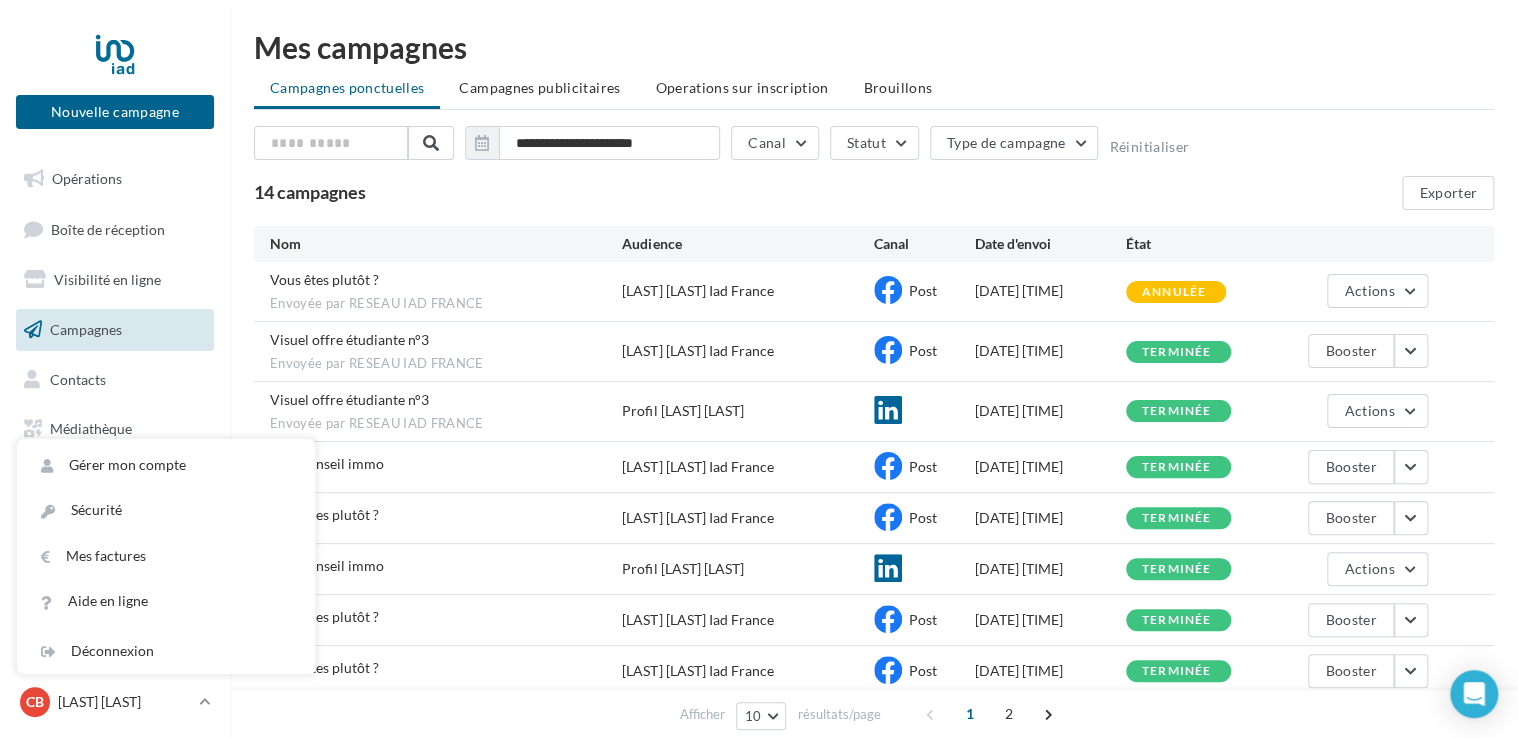 click on "14 campagnes
Exporter" at bounding box center (874, 193) 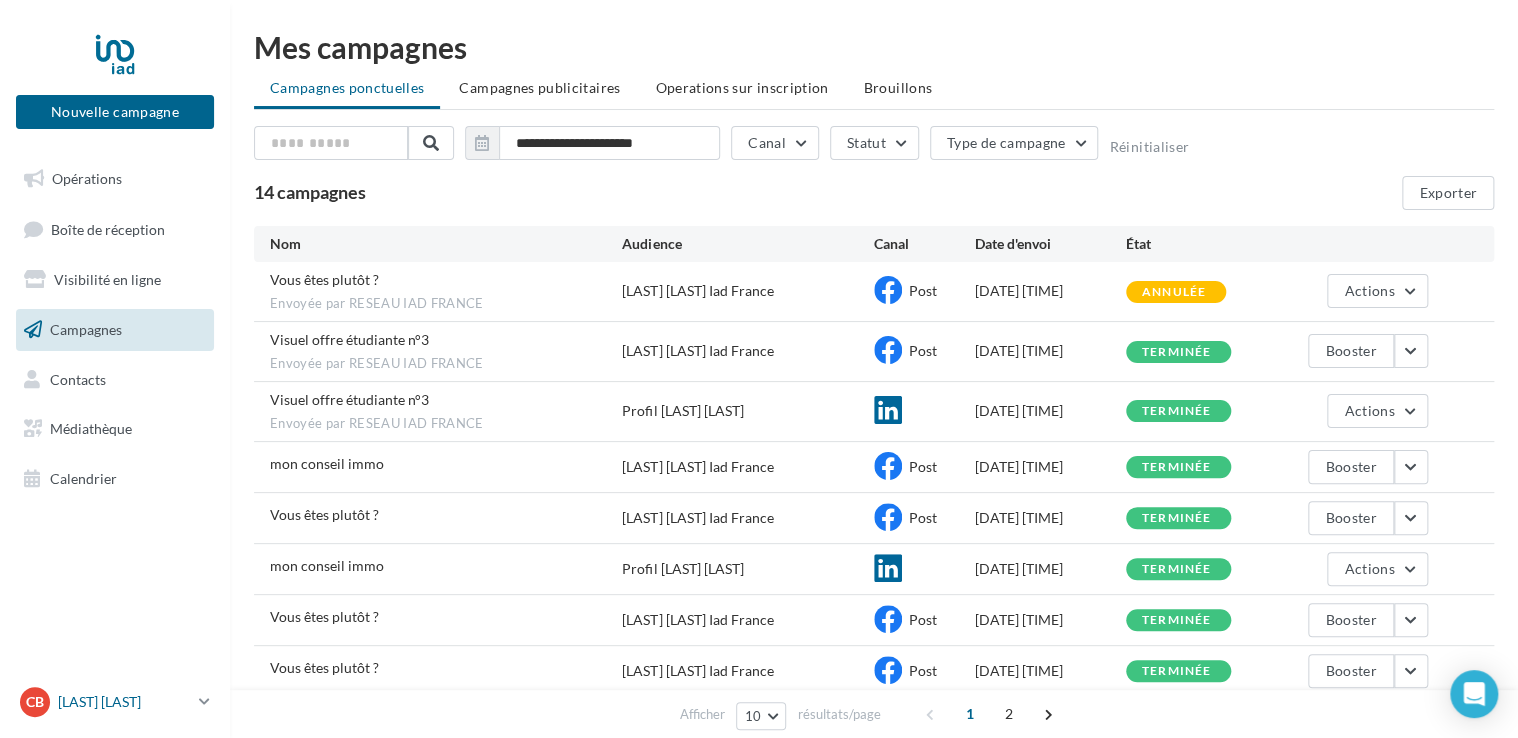 click on "[FIRST] [LAST]" at bounding box center (124, 702) 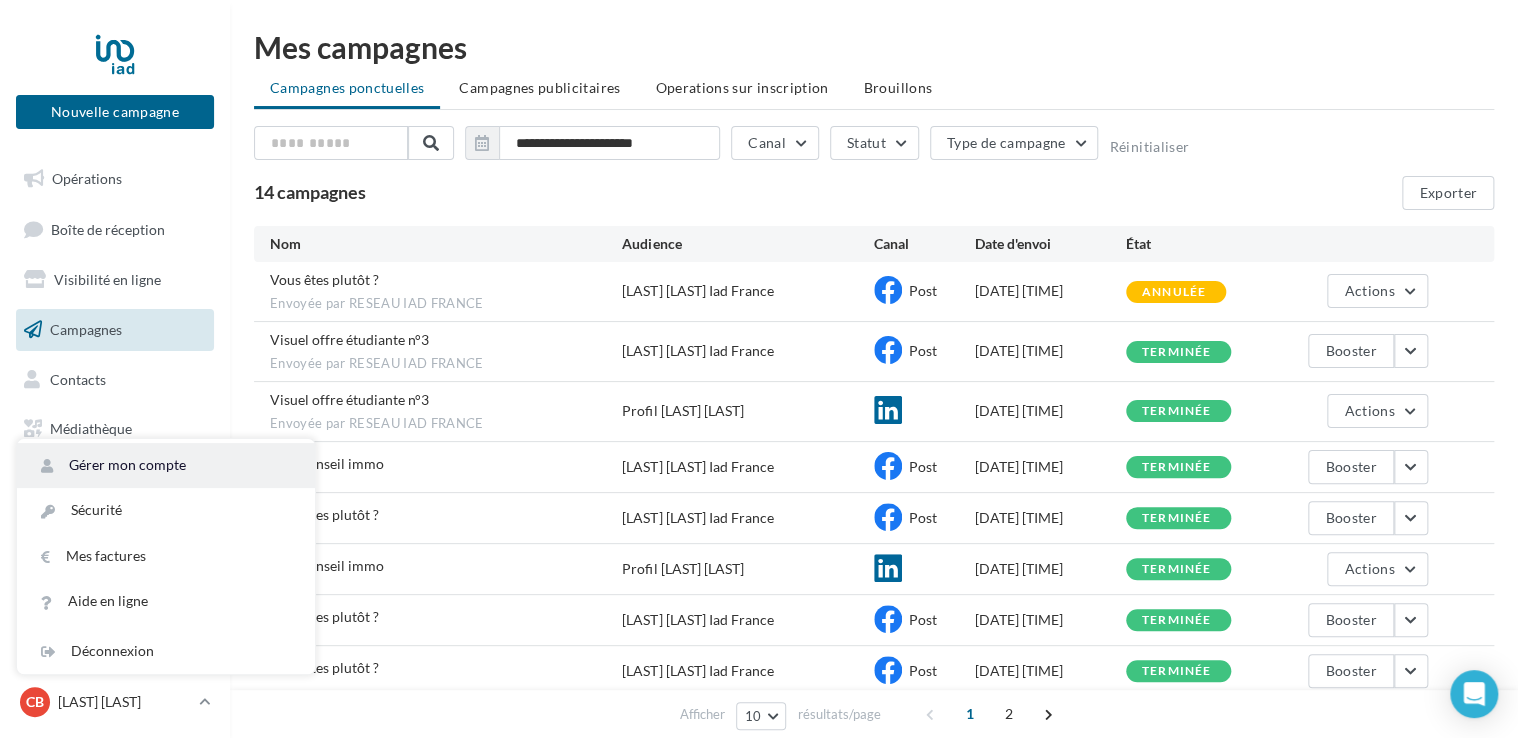 click on "Gérer mon compte" at bounding box center [166, 465] 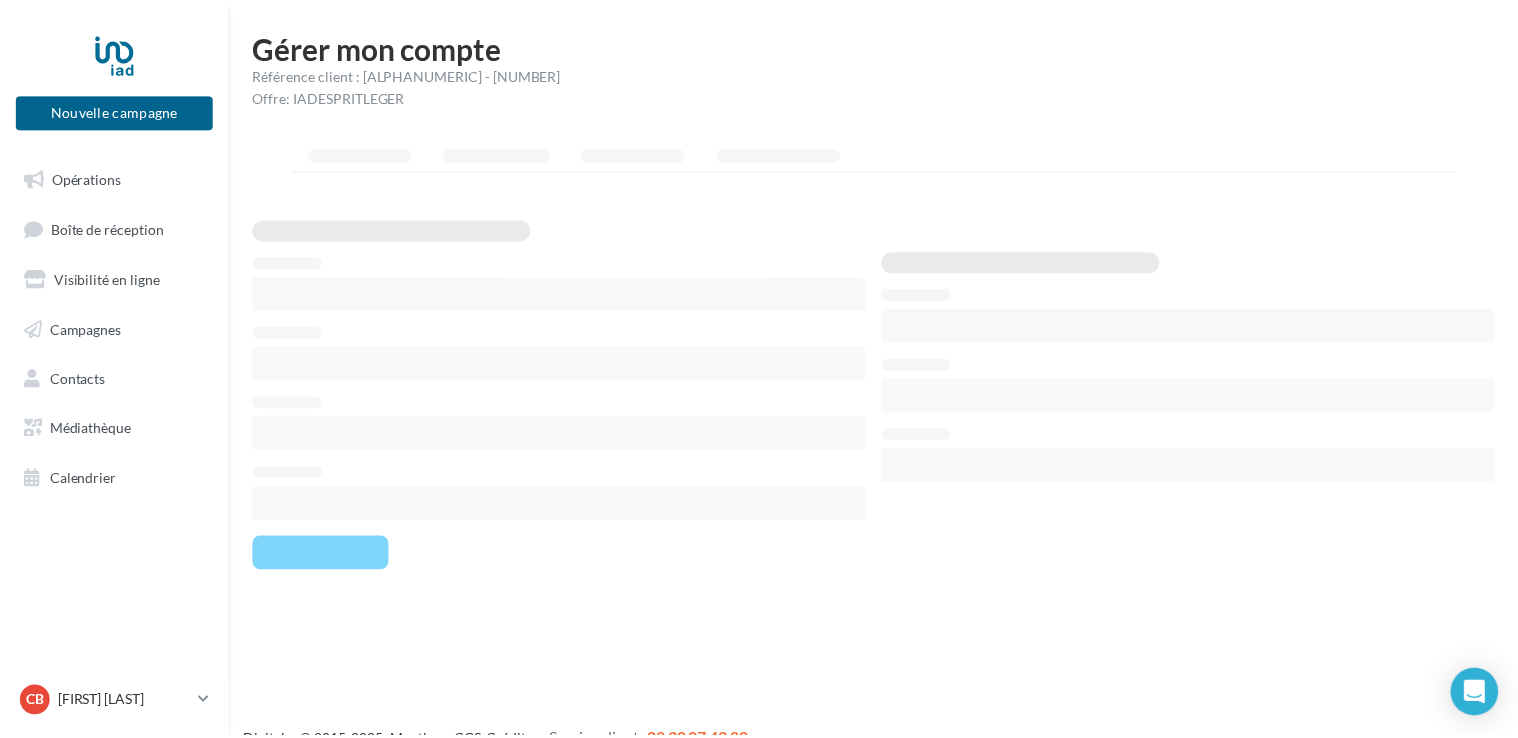 scroll, scrollTop: 0, scrollLeft: 0, axis: both 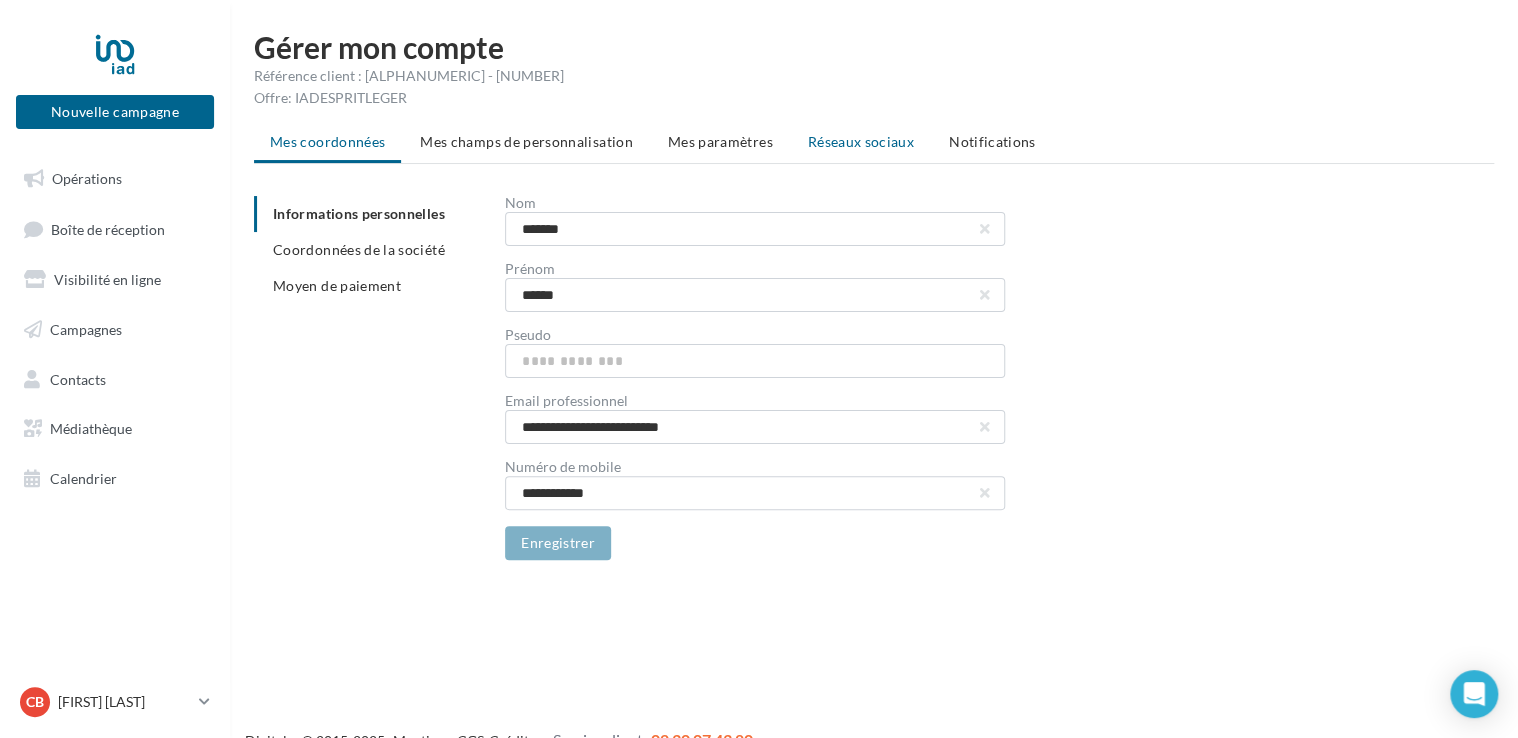 click on "Réseaux sociaux" at bounding box center [861, 141] 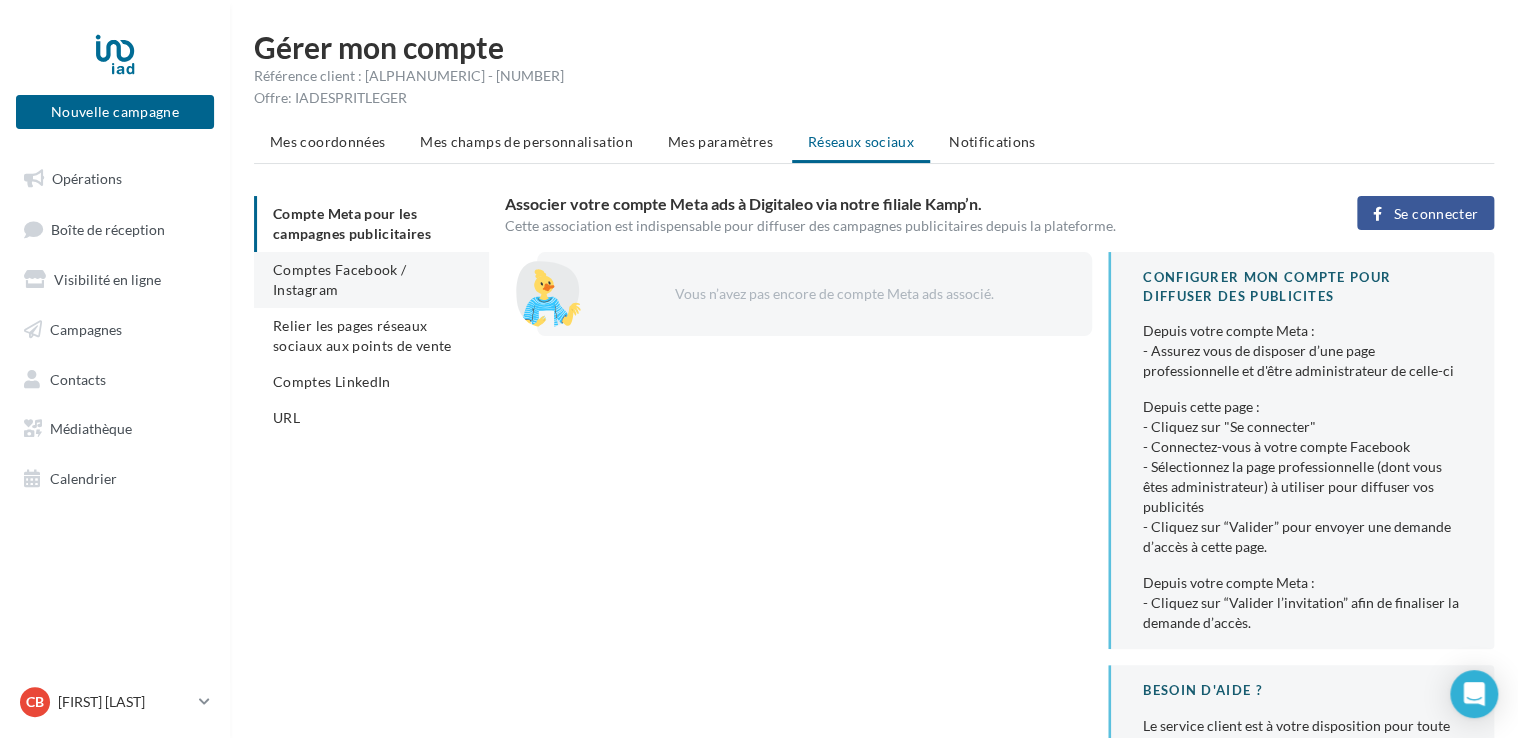 click on "Comptes Facebook / Instagram" at bounding box center [339, 279] 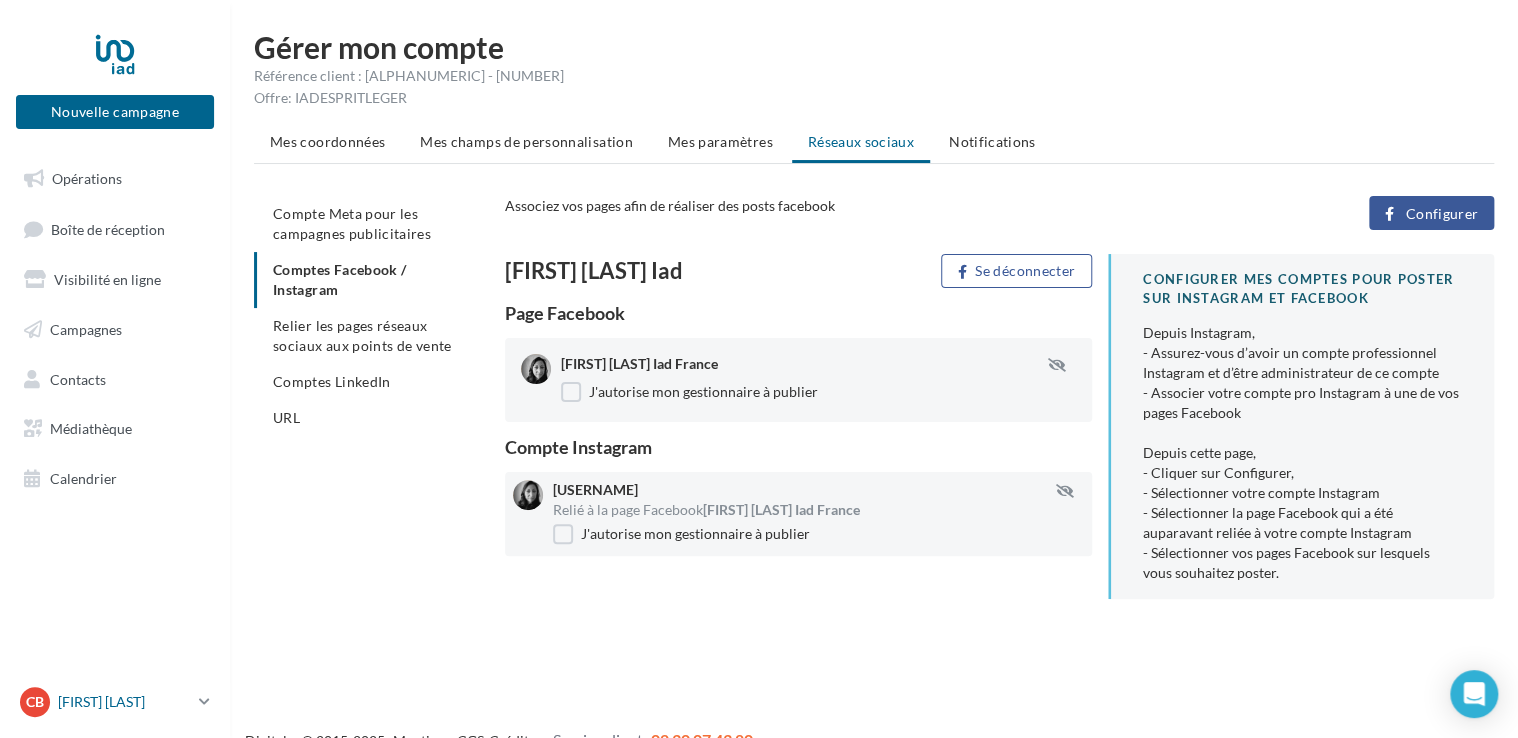 click on "[INITIALS] [FIRST] [LAST] [EMAIL]" at bounding box center [115, 702] 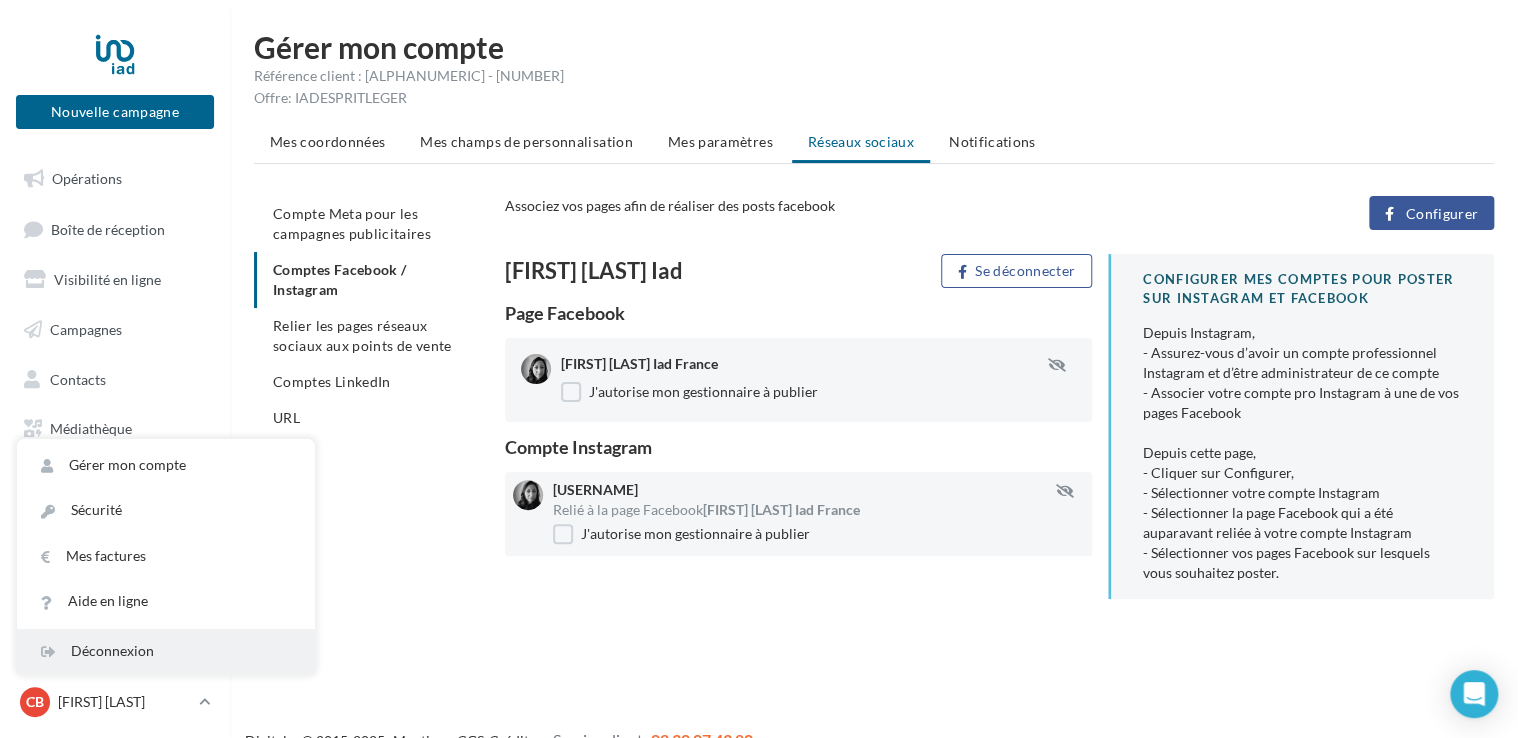 click on "Déconnexion" at bounding box center (166, 651) 